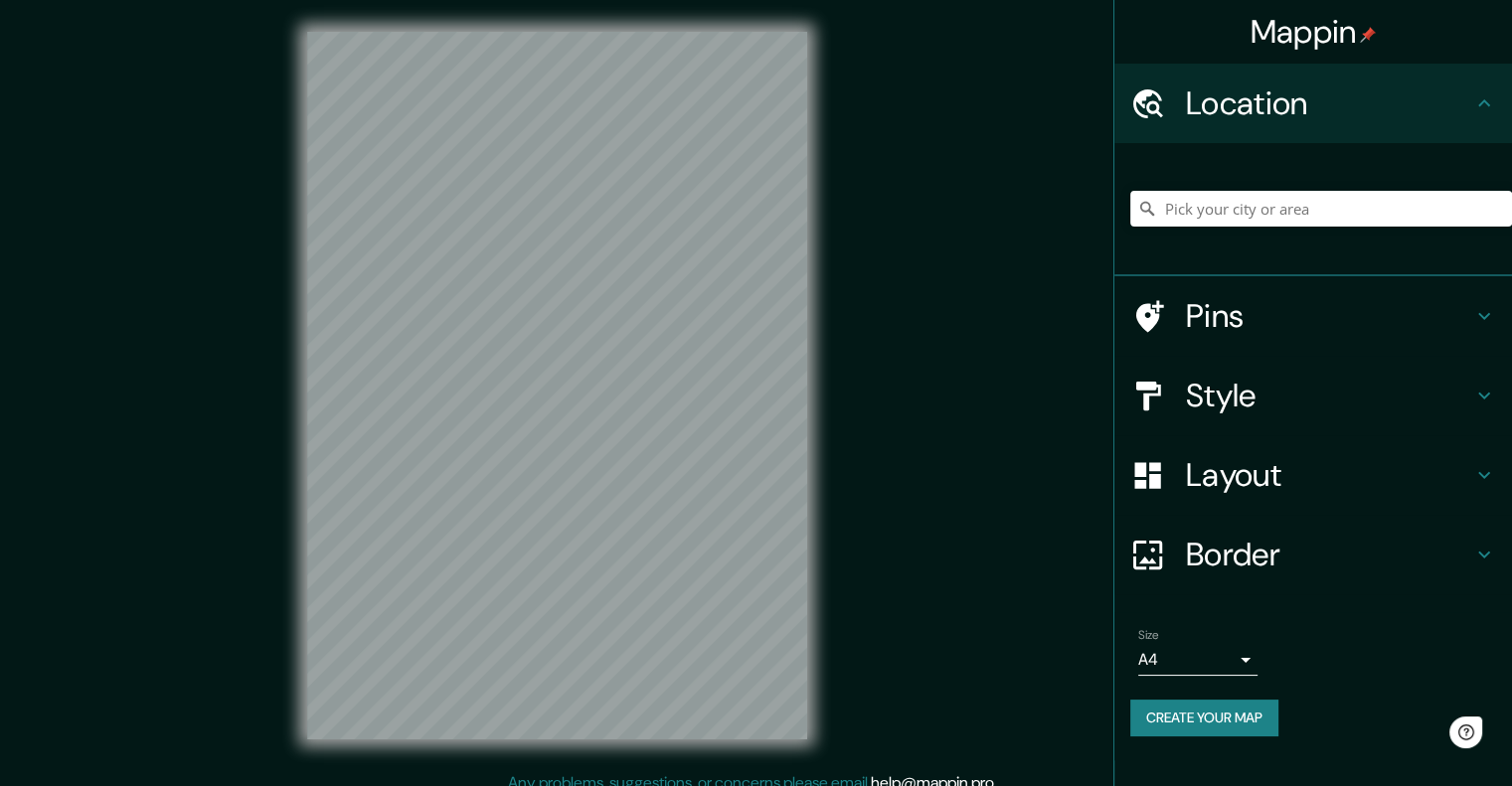 scroll, scrollTop: 0, scrollLeft: 0, axis: both 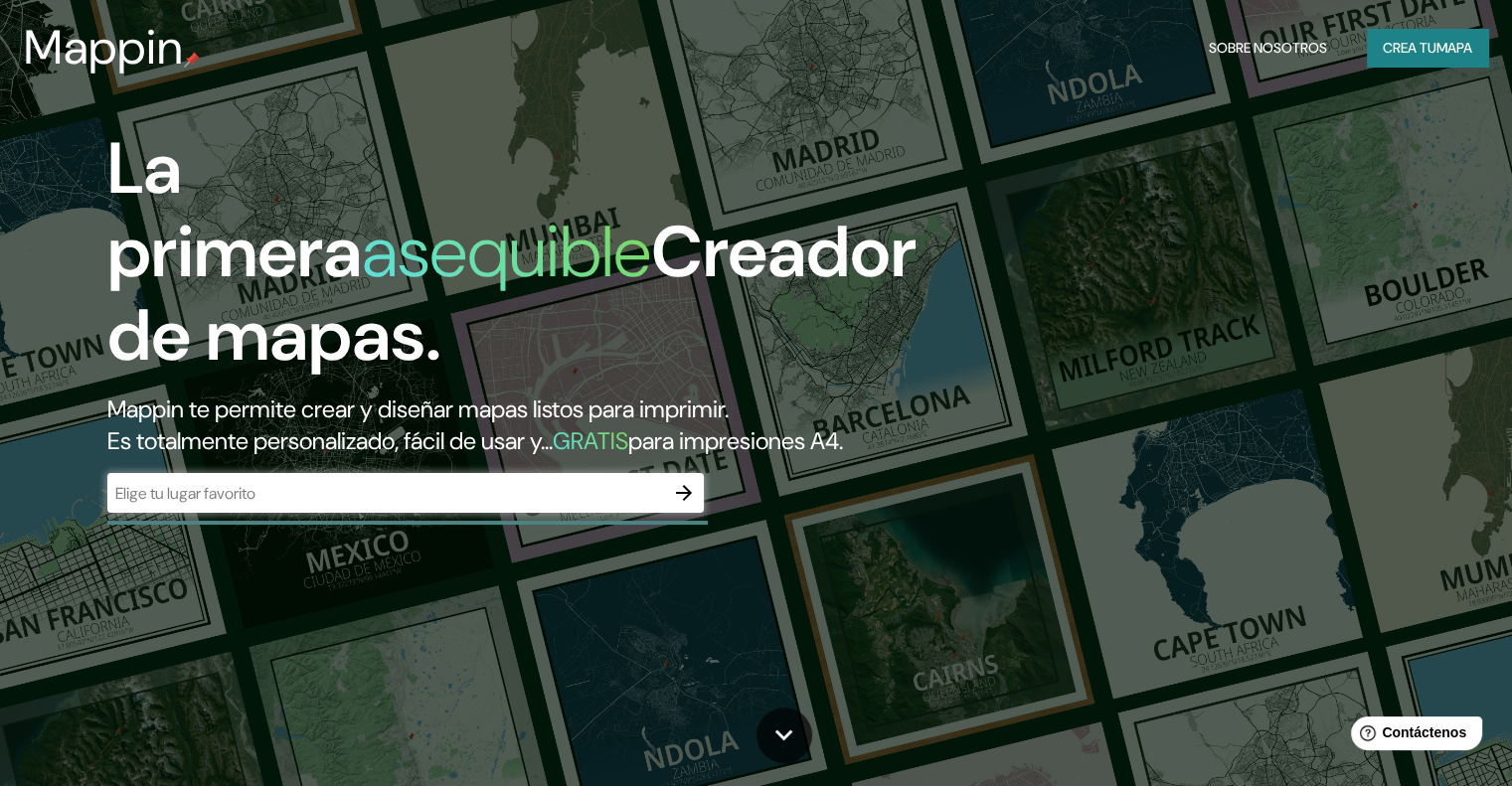 click at bounding box center [386, 493] 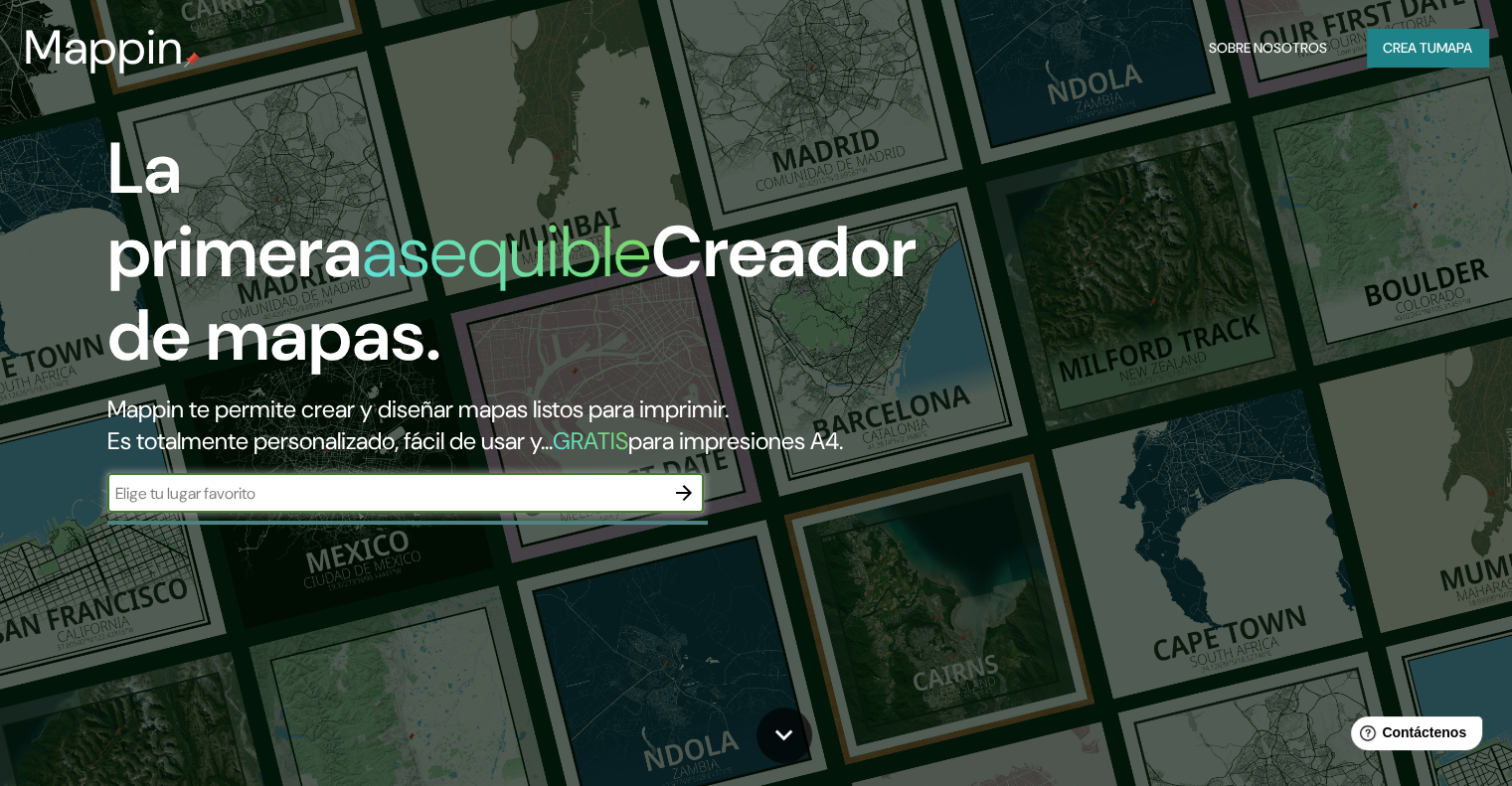 paste on "Monte Cárpatos 880, Lomas De Chapultepec" 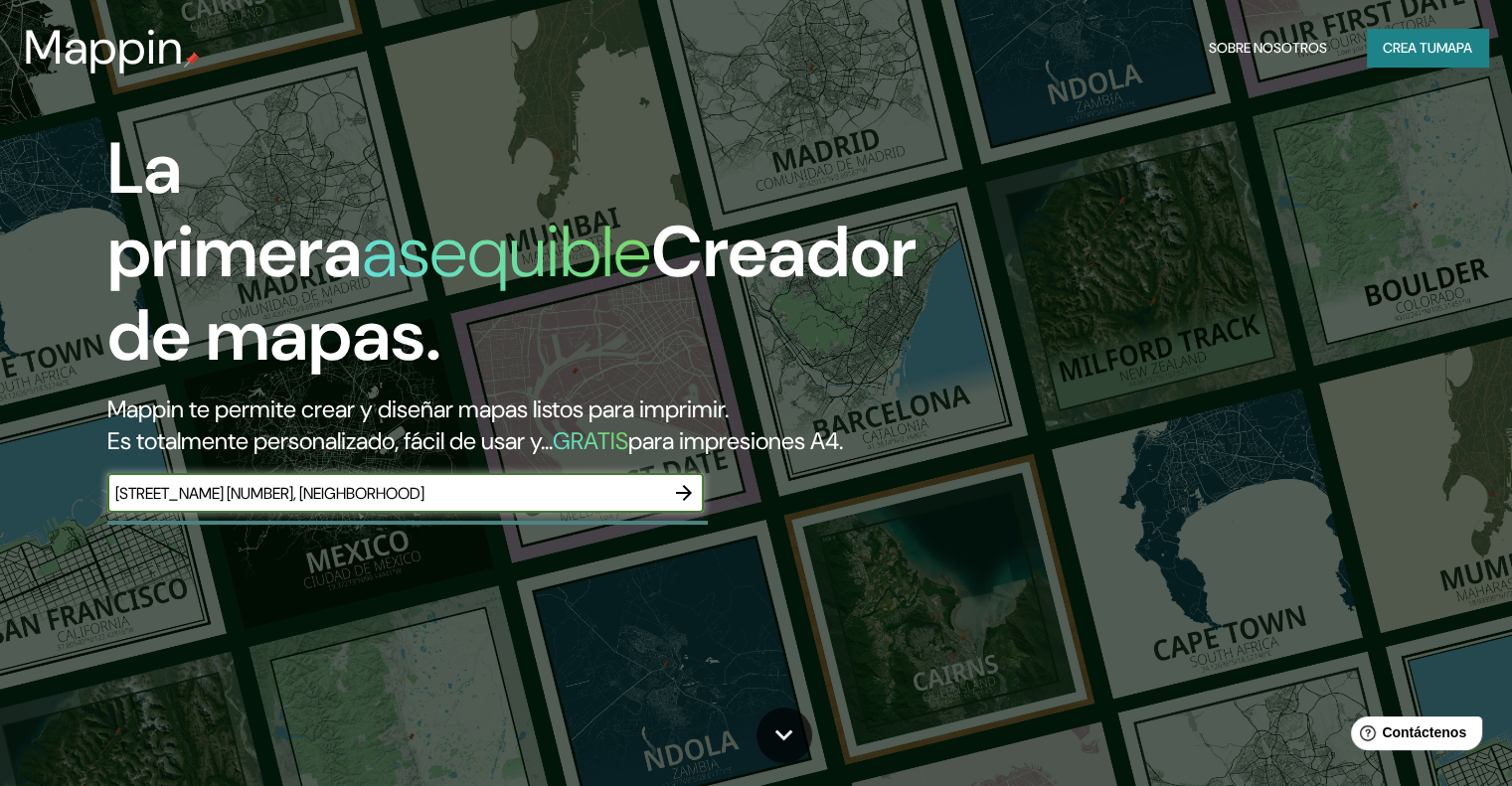 type on "Monte Cárpatos 880, Lomas De Chapultepec" 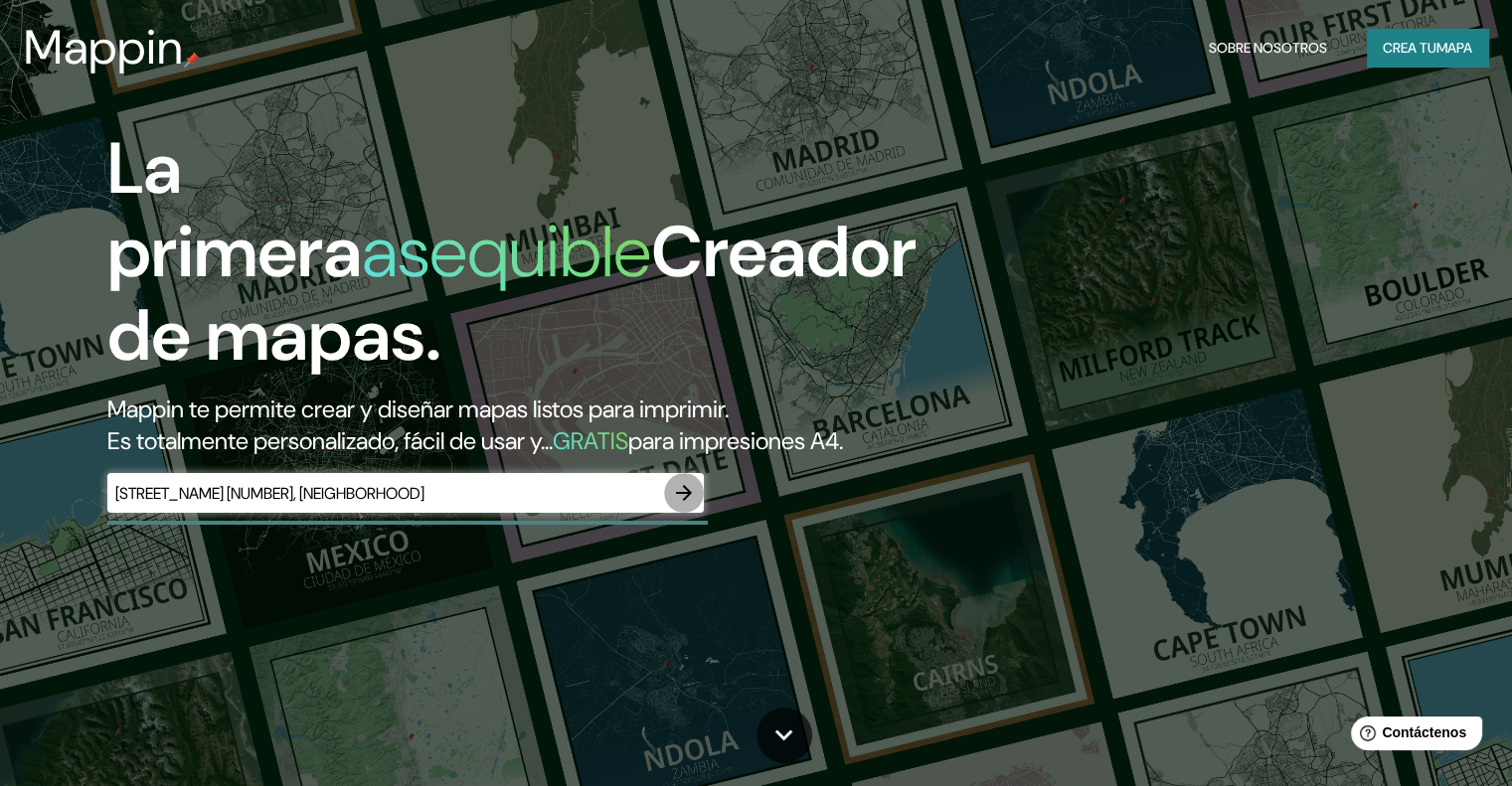 click 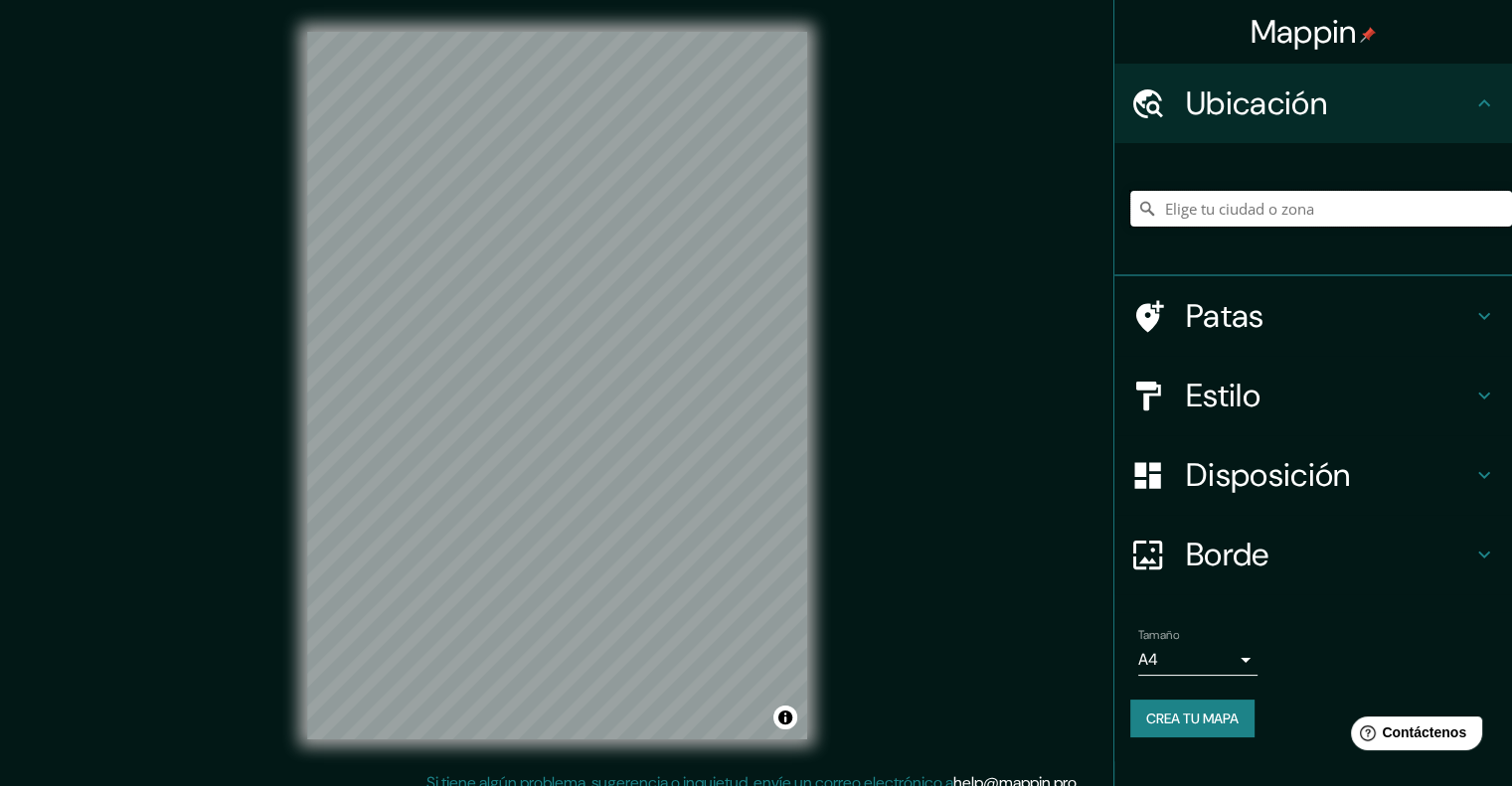 click at bounding box center [1321, 209] 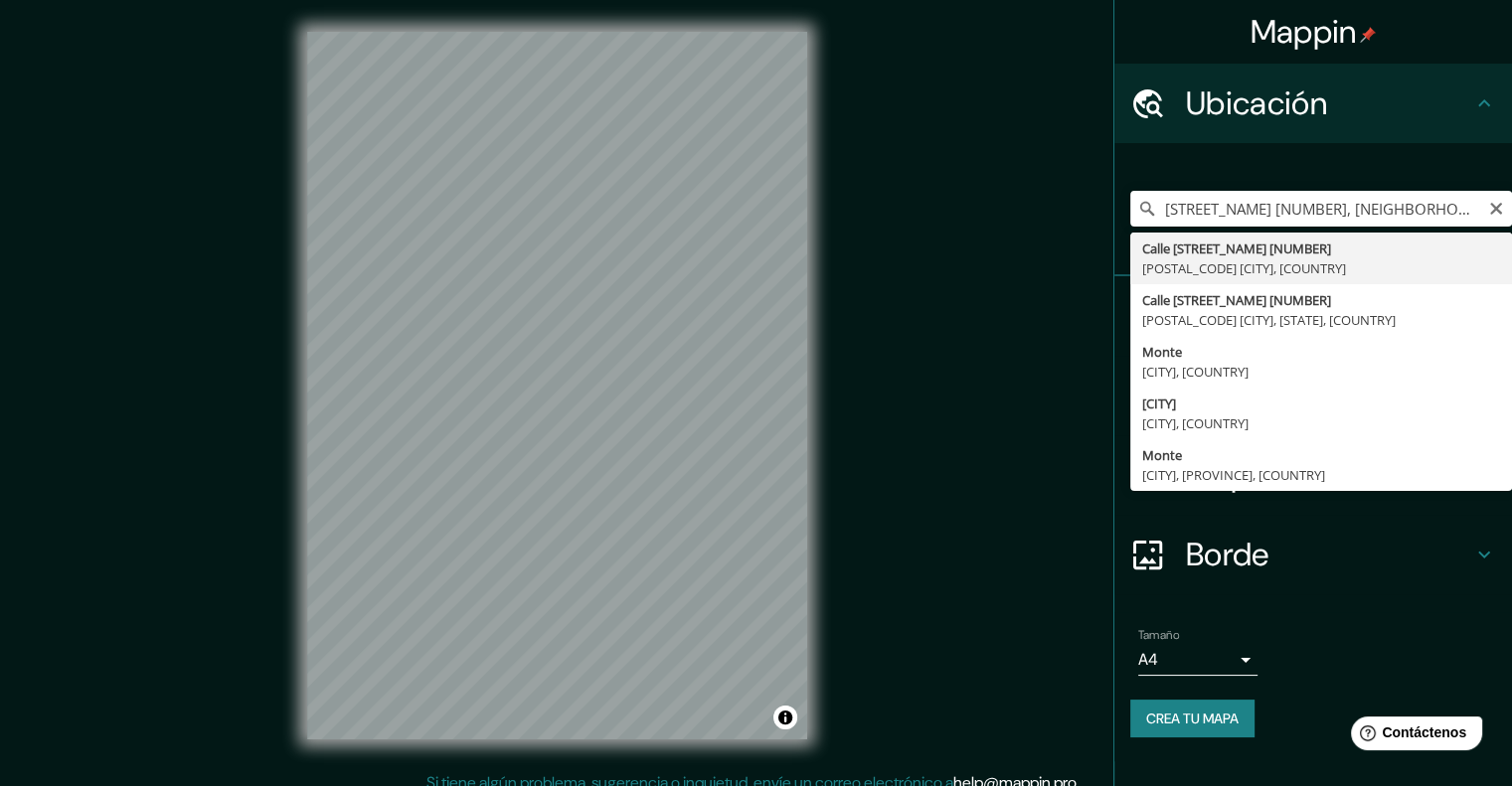 type on "Calle Montes Cárpatos 880, 11000 Ciudad de México, México" 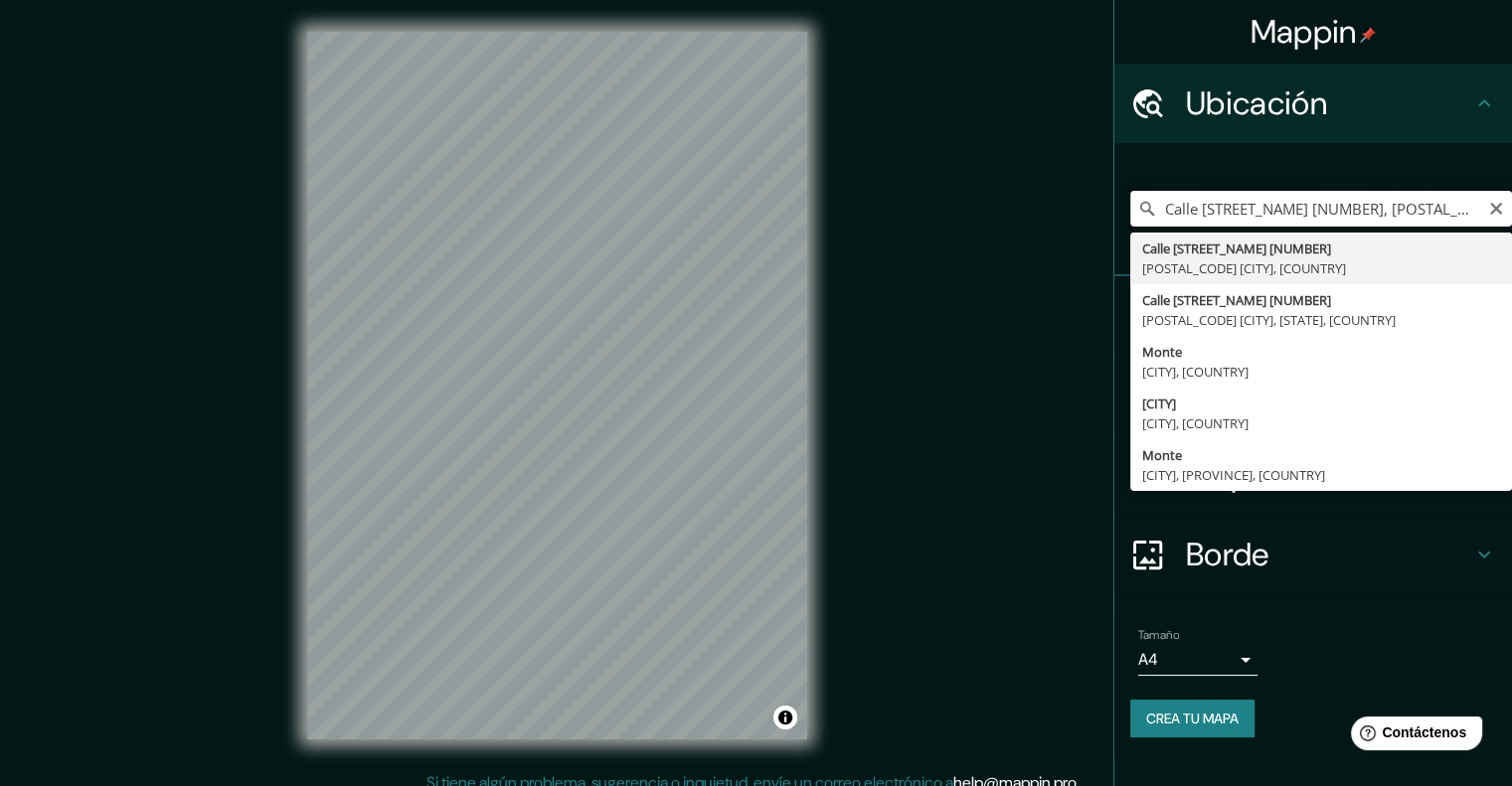 scroll, scrollTop: 0, scrollLeft: 0, axis: both 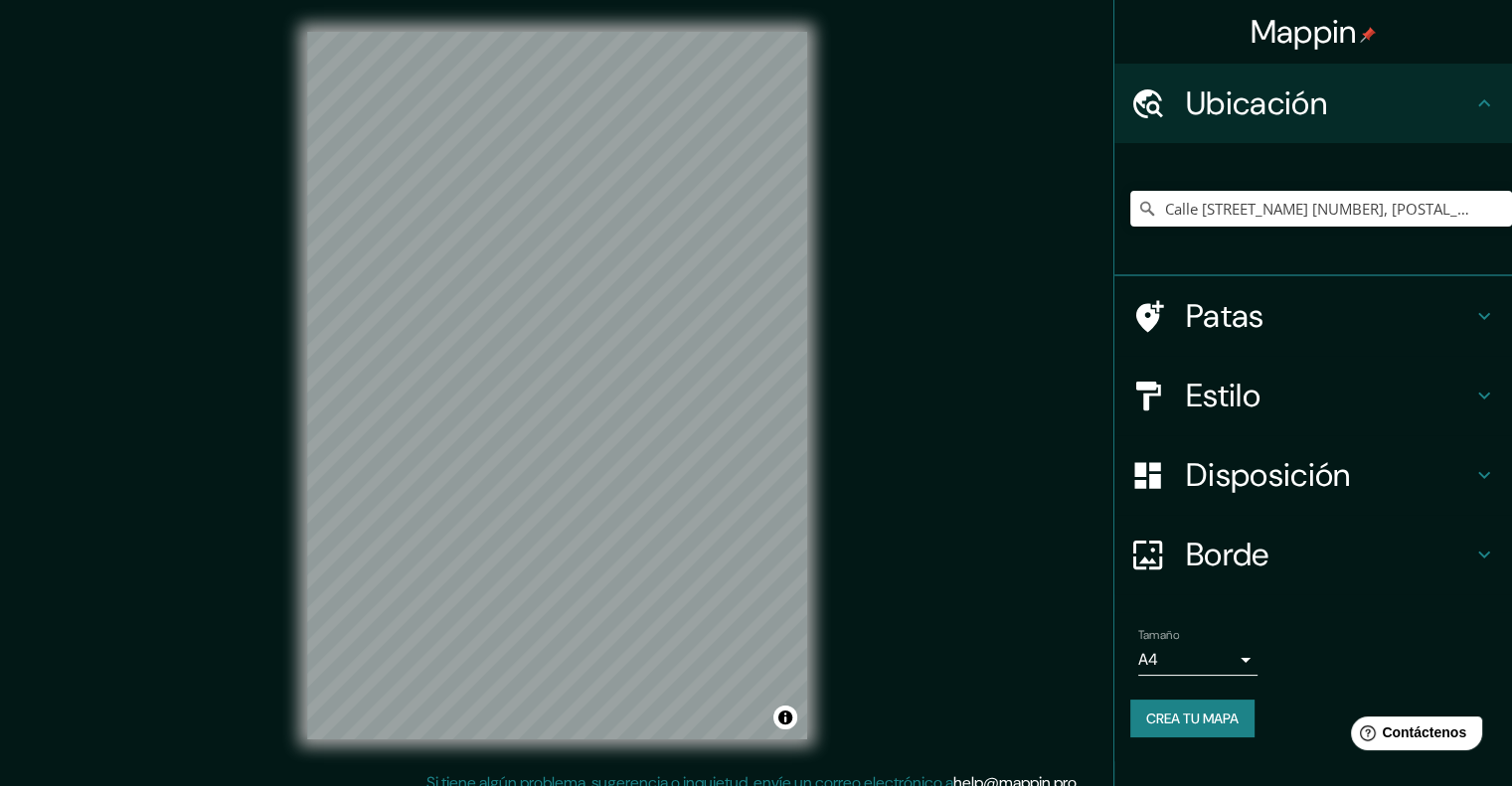 click 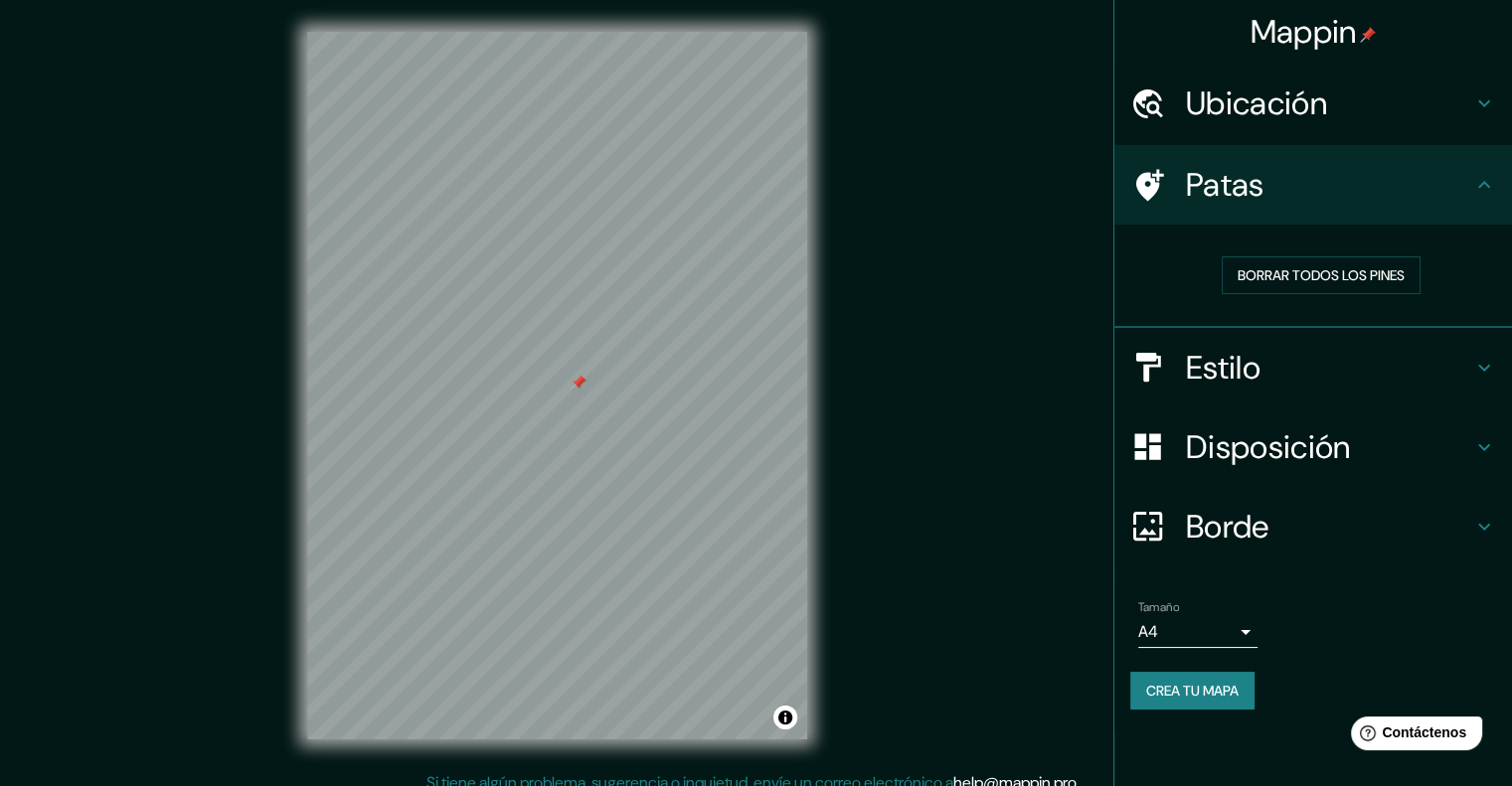 click on "Patas" at bounding box center [1313, 185] 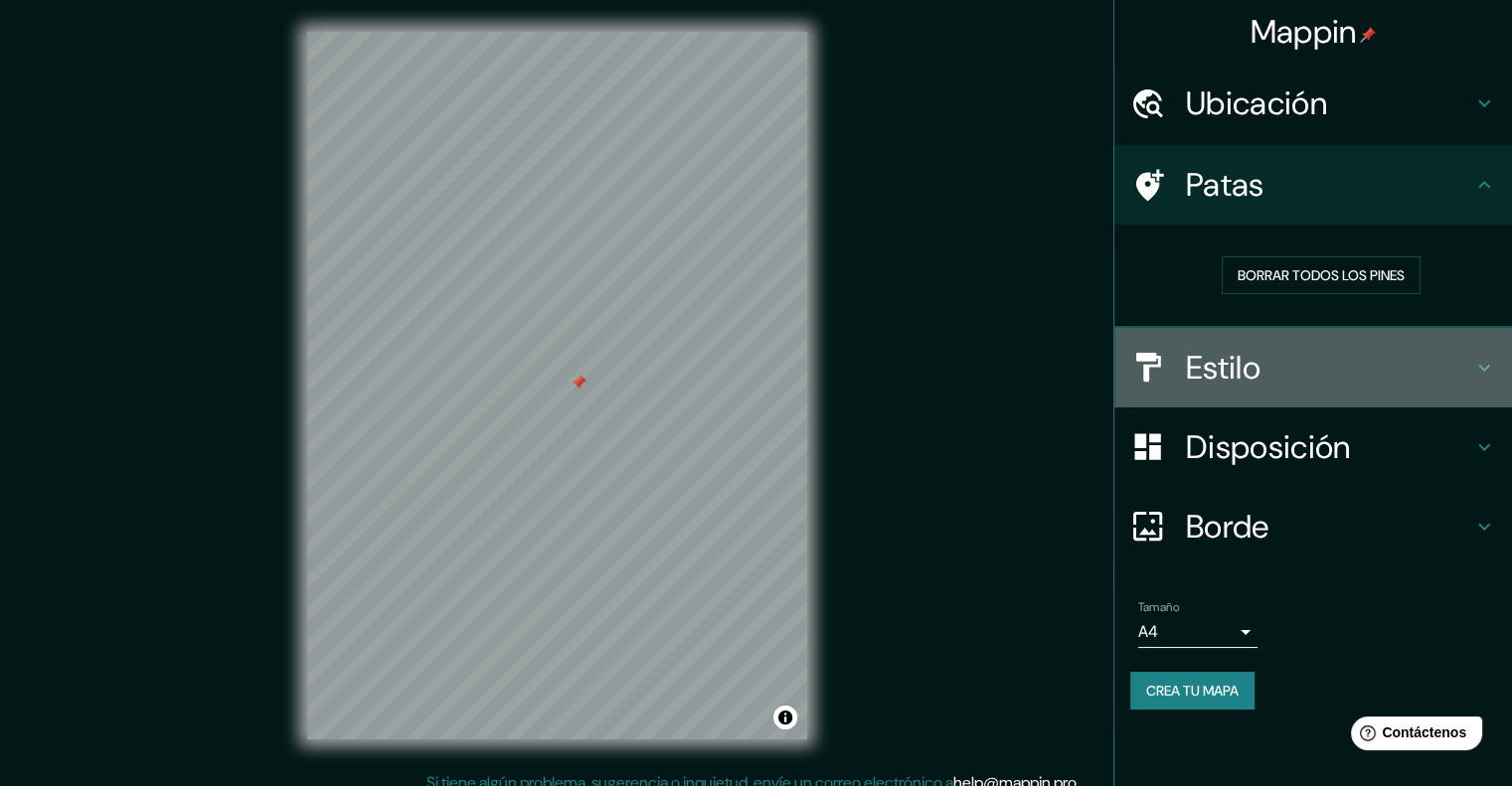 click 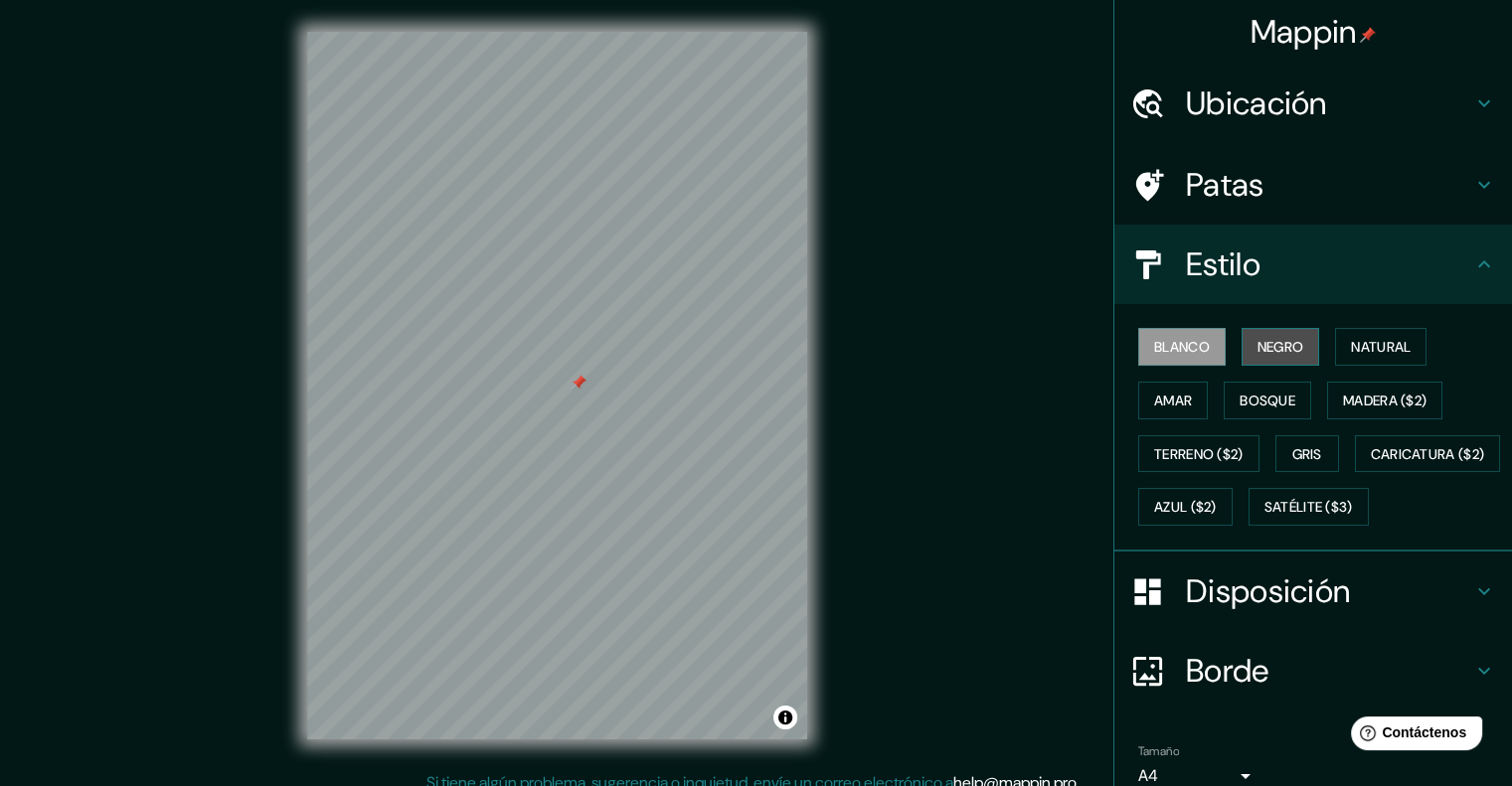 click on "Negro" at bounding box center [1280, 347] 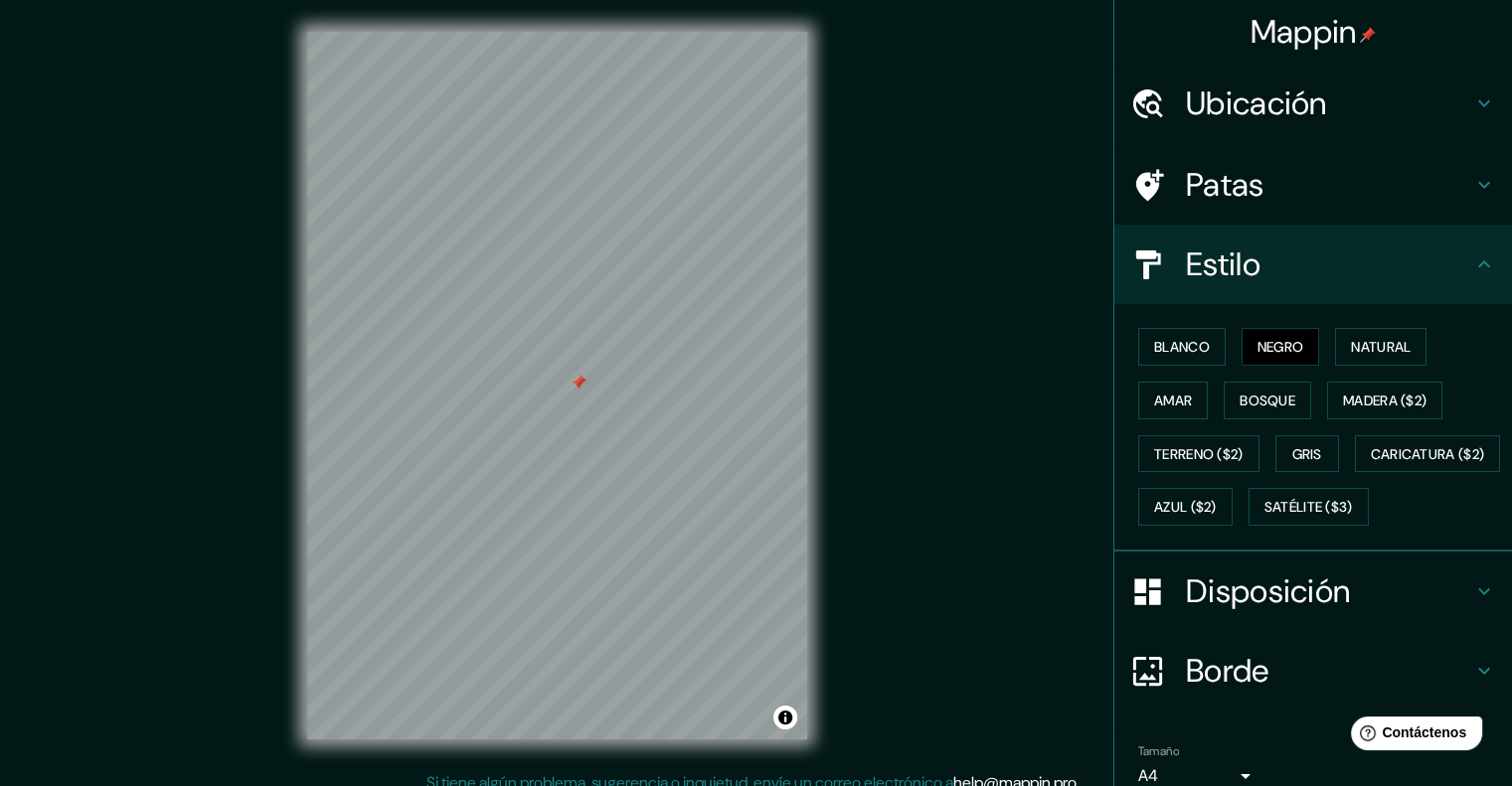 click on "Estilo" at bounding box center (1329, 264) 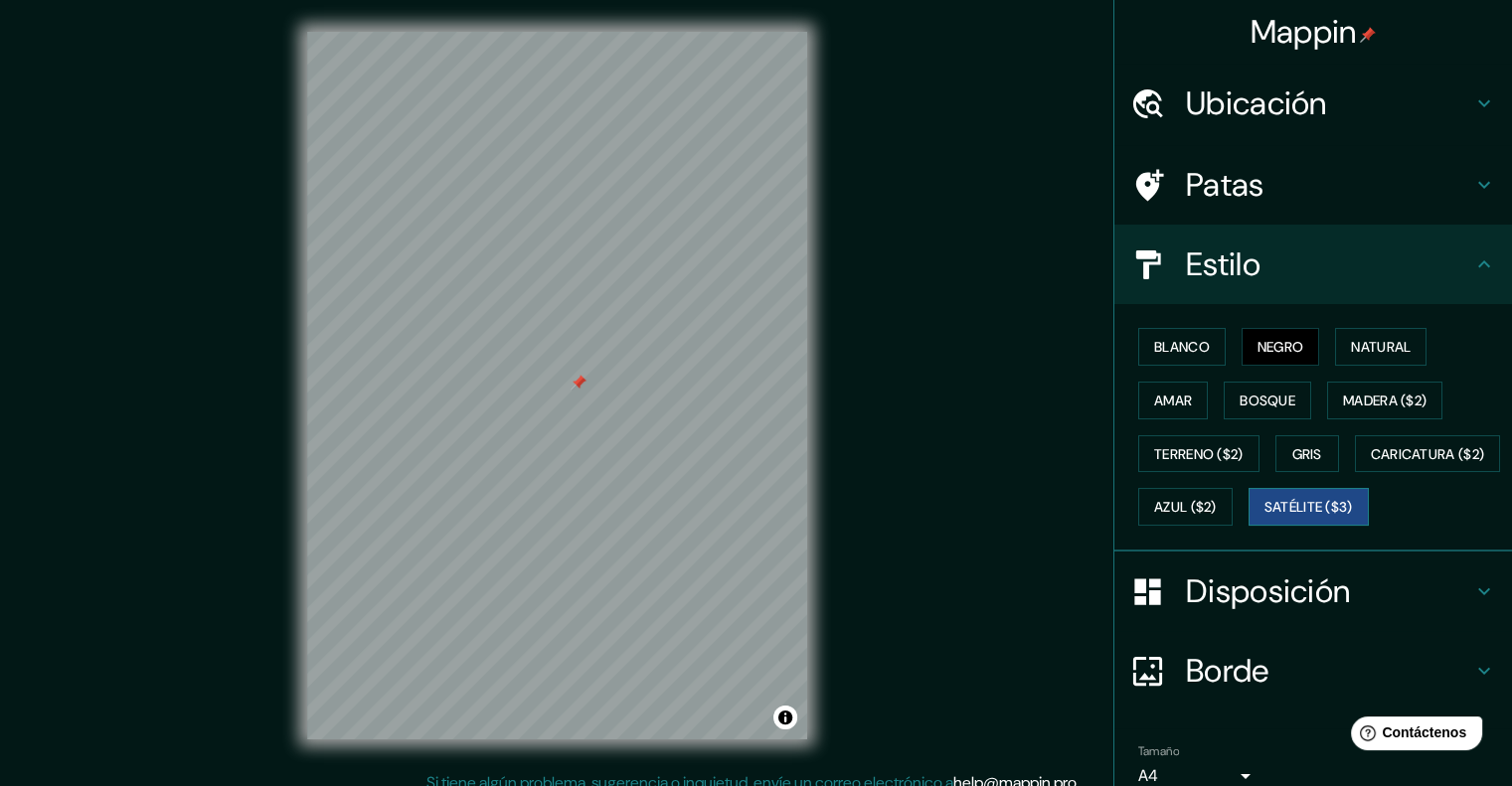 scroll, scrollTop: 99, scrollLeft: 0, axis: vertical 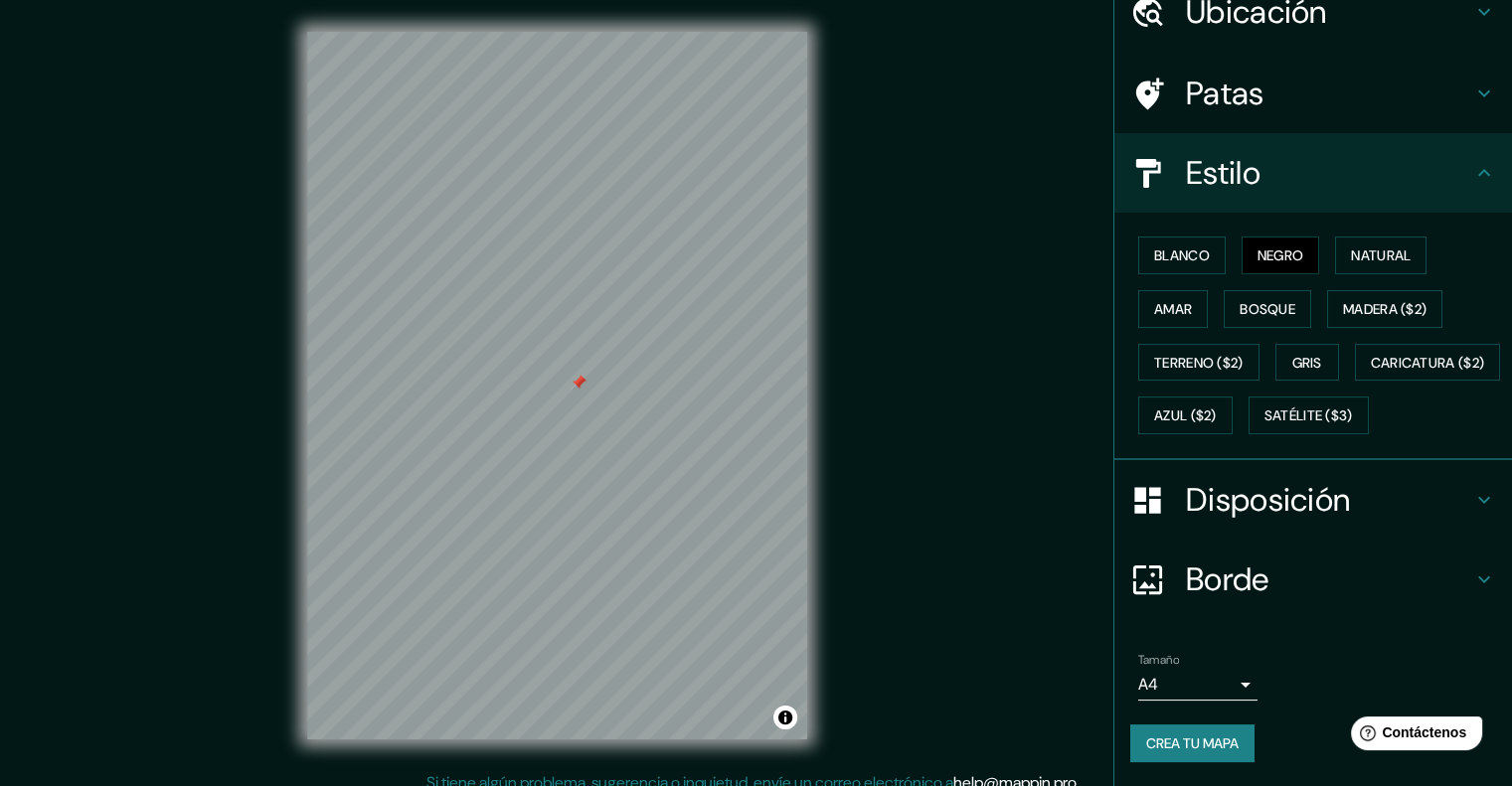 click on "Disposición" at bounding box center (1267, 500) 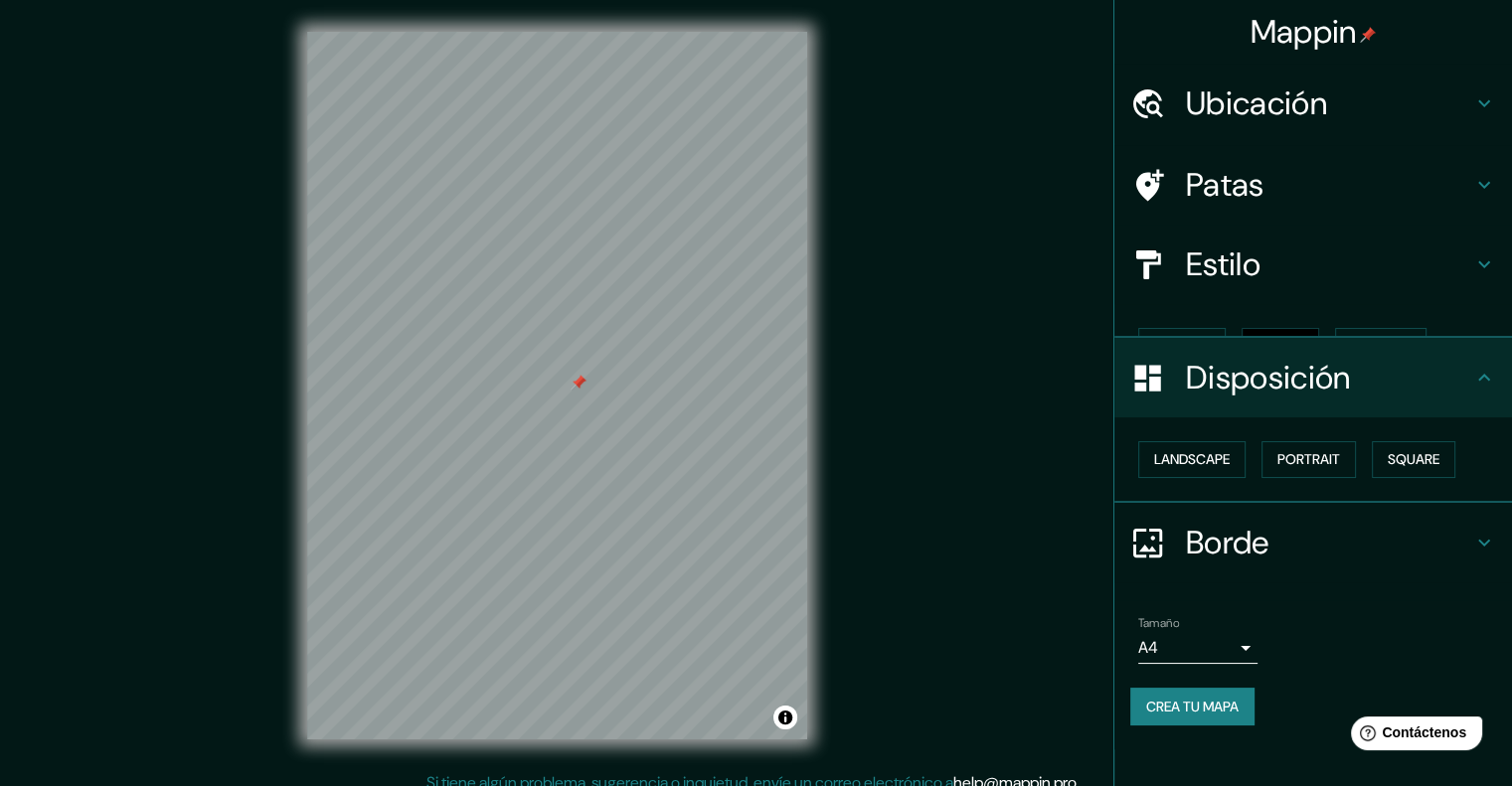 scroll, scrollTop: 0, scrollLeft: 0, axis: both 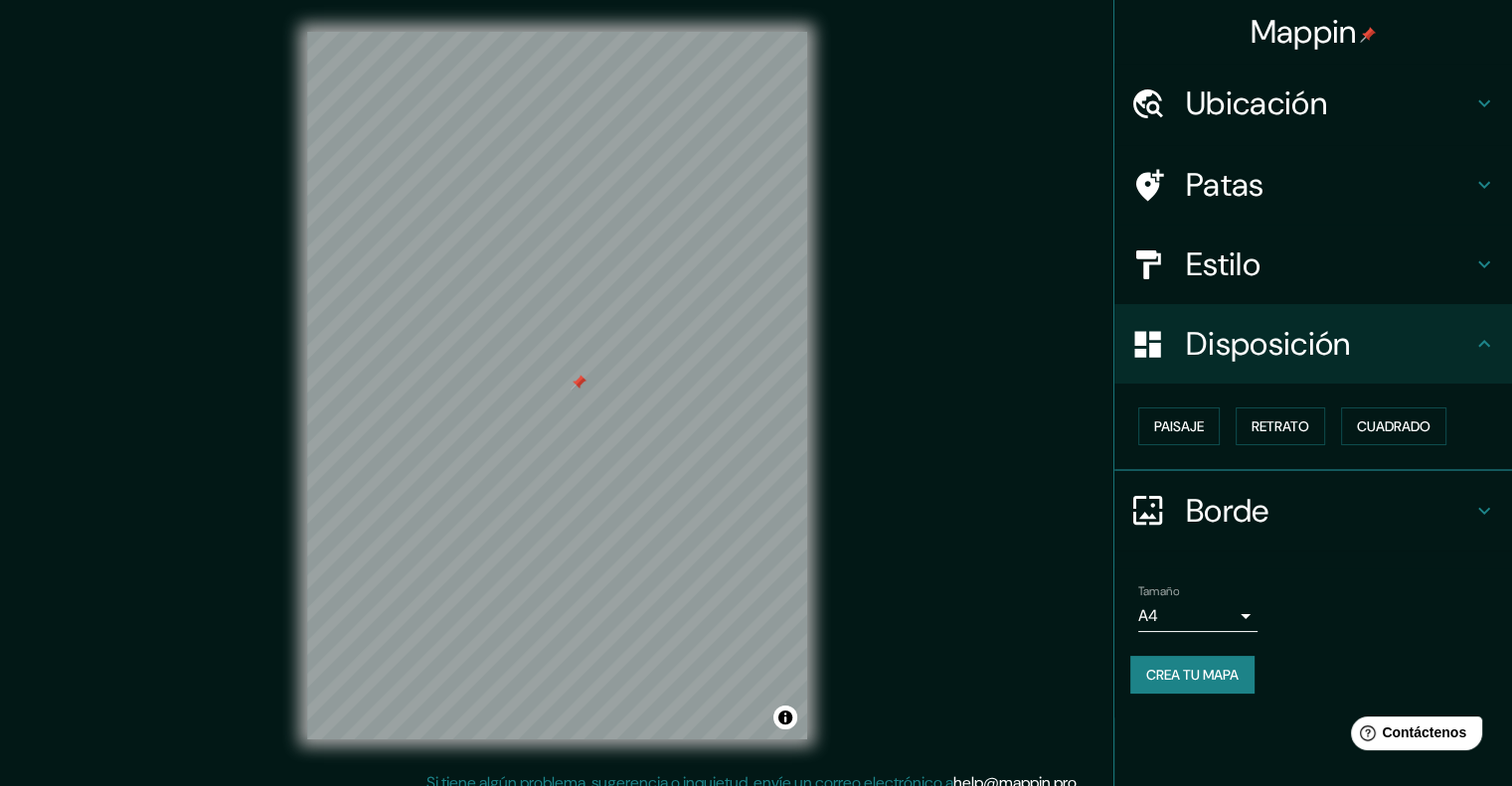 click on "Borde" at bounding box center (1329, 511) 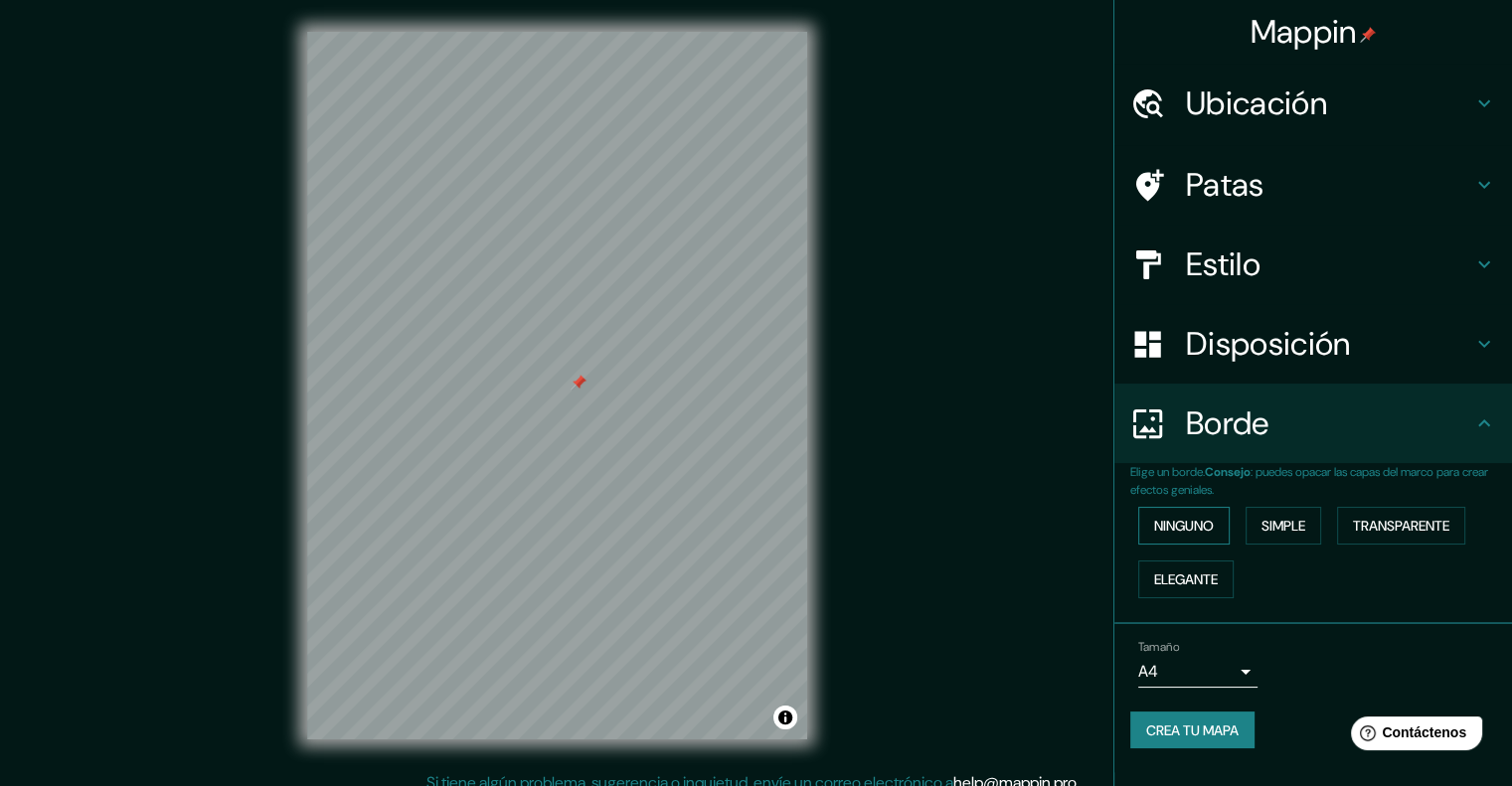 click on "Ninguno" at bounding box center (1184, 526) 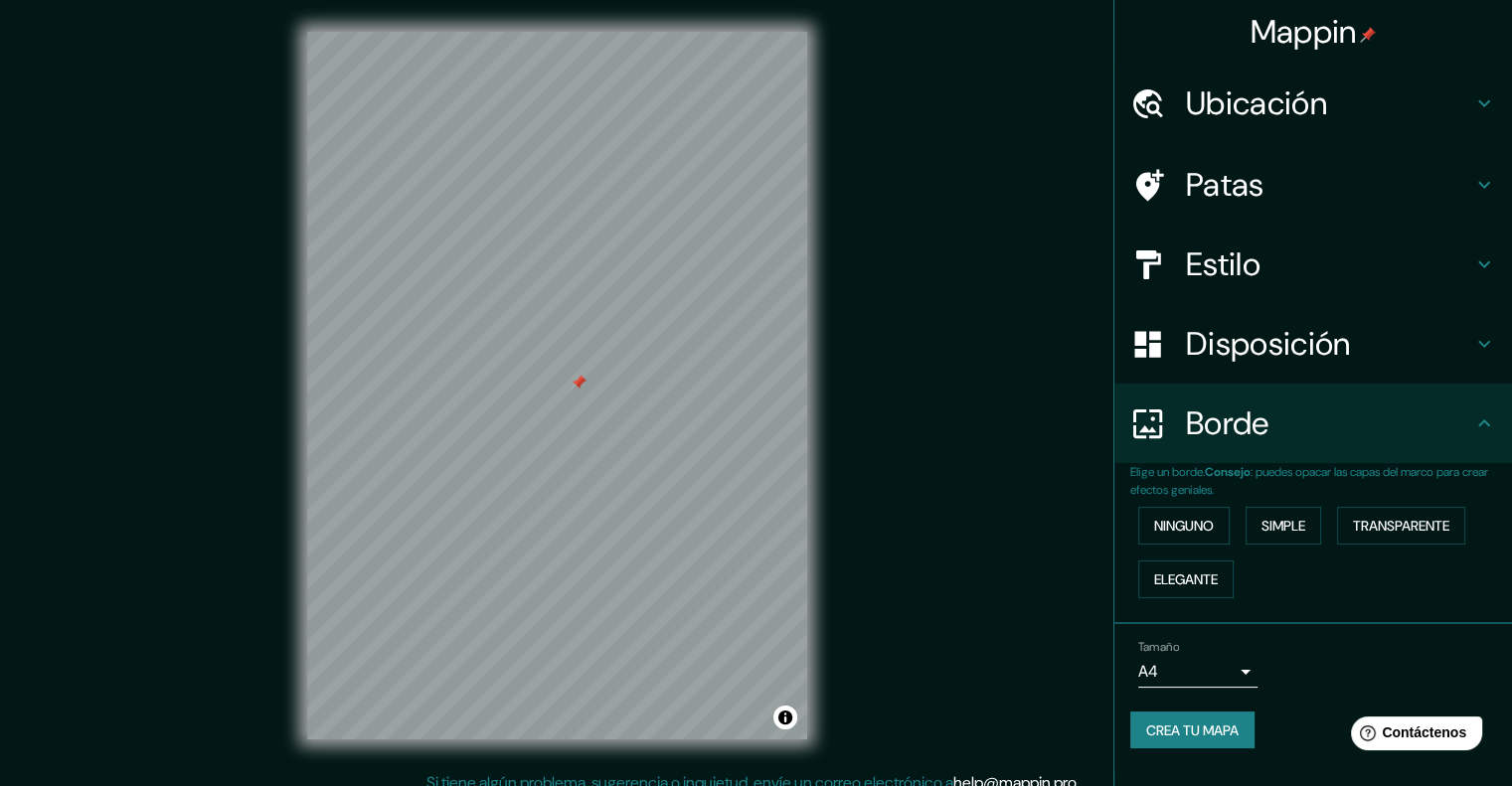 click on "Mappin Ubicación Calle Montes Cárpatos 880, 11000 Ciudad de México, México Patas Estilo Disposición Borde Elige un borde.  Consejo  : puedes opacar las capas del marco para crear efectos geniales. Ninguno Simple Transparente Elegante Tamaño A4 single Crea tu mapa © Mapbox   © OpenStreetMap   Improve this map Si tiene algún problema, sugerencia o inquietud, envíe un correo electrónico a  help@mappin.pro  .   . ." at bounding box center [756, 401] 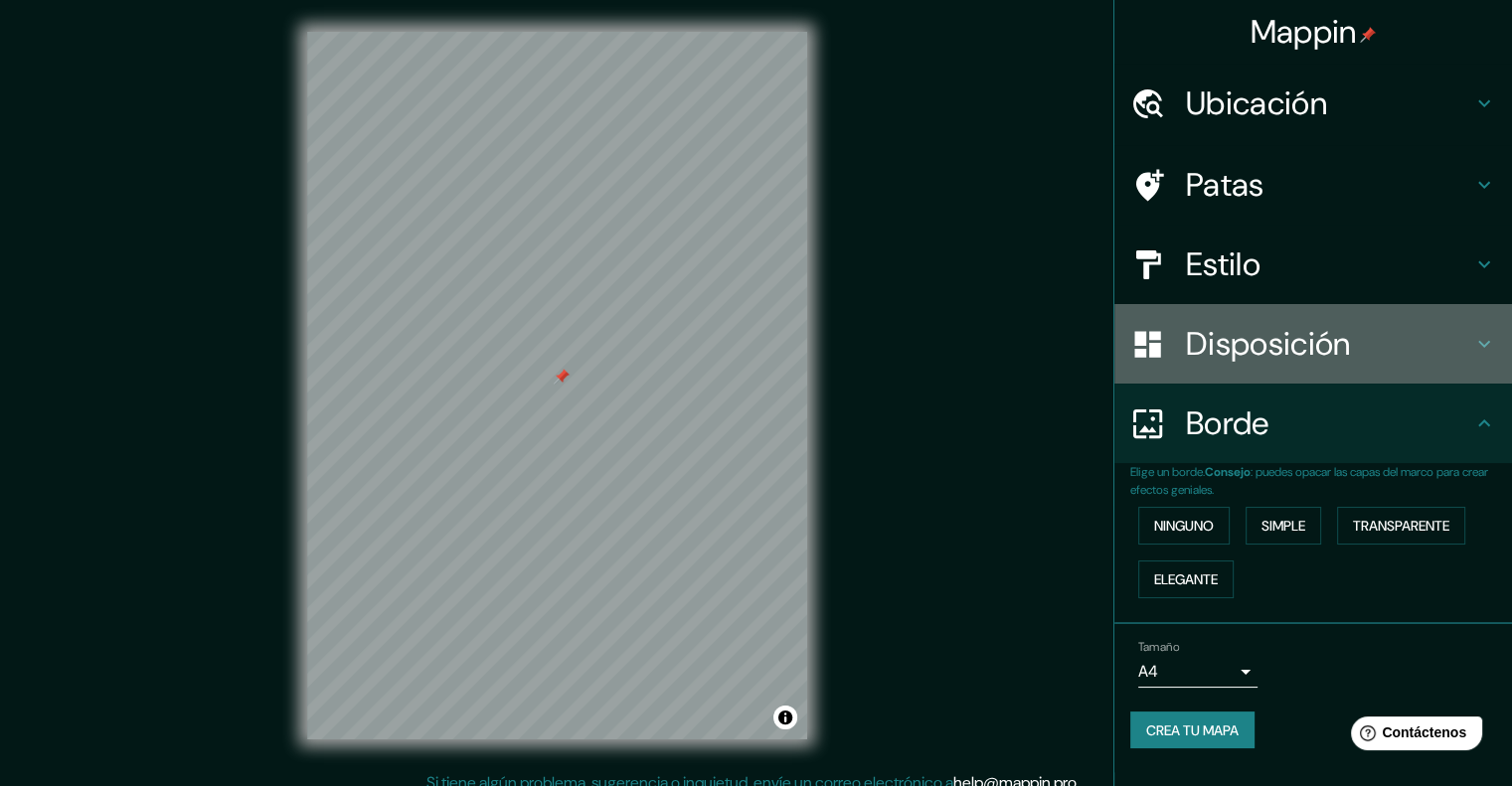 click on "Disposición" at bounding box center (1329, 344) 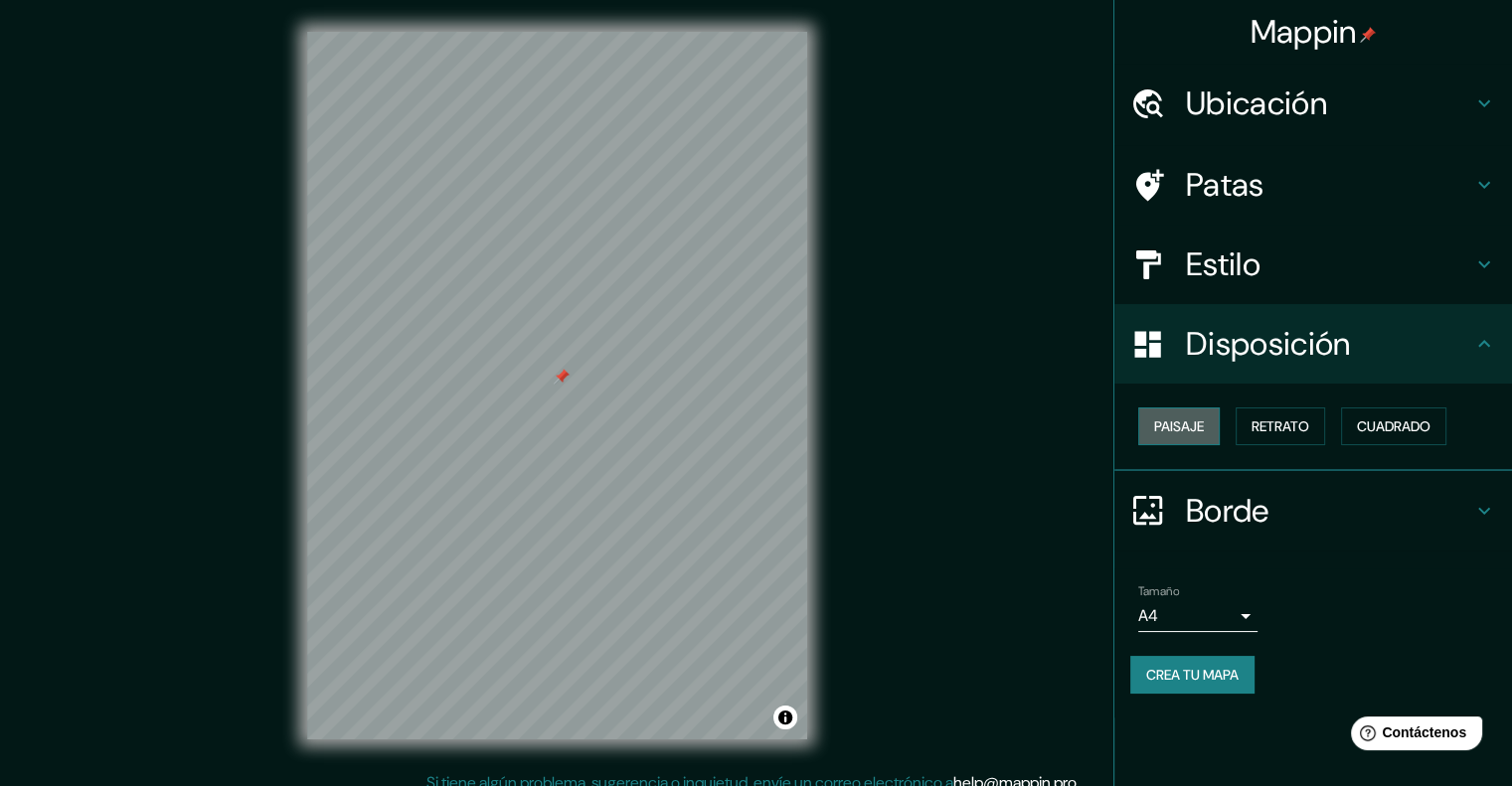 click on "Paisaje" at bounding box center [1179, 426] 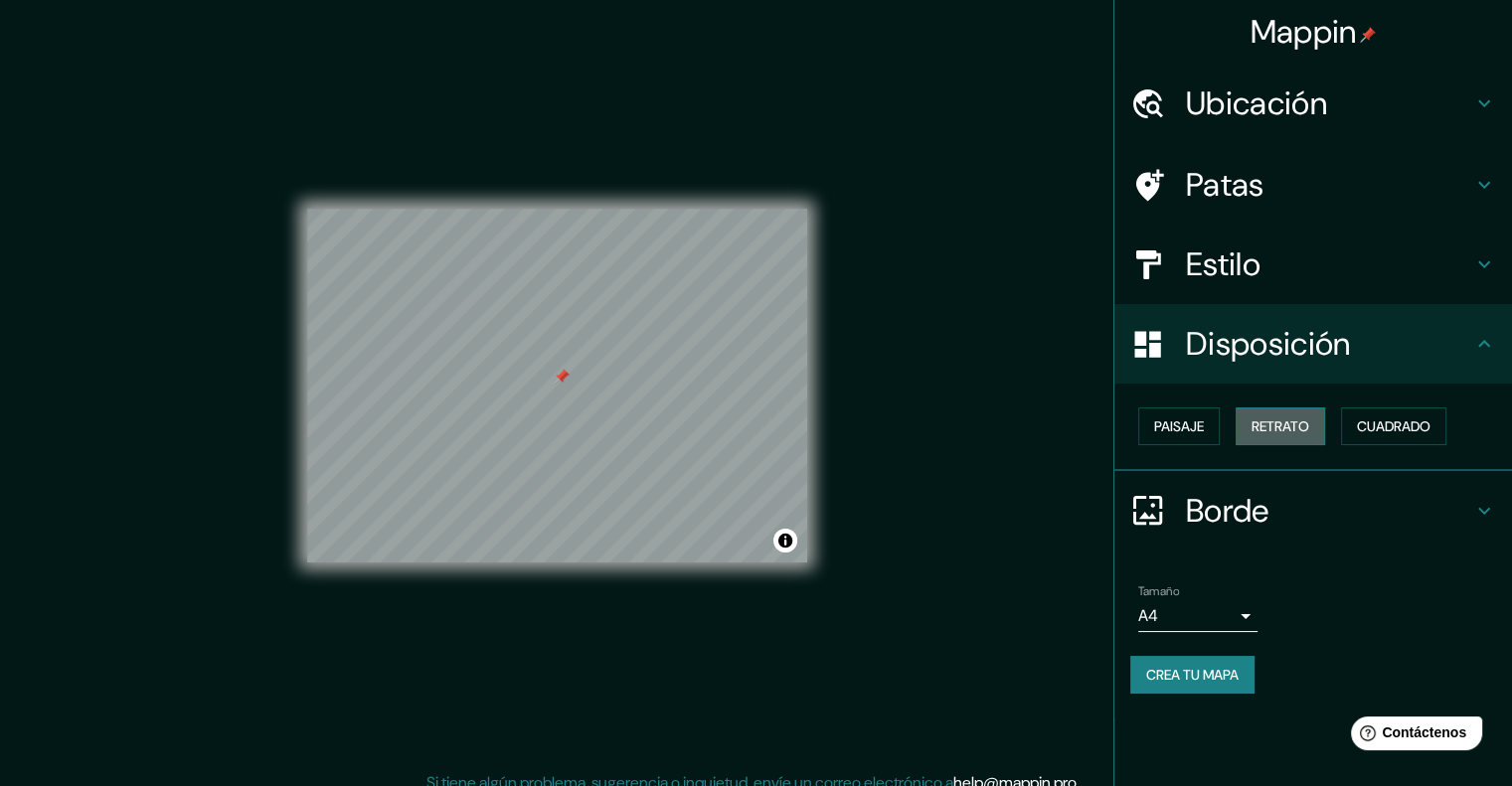 click on "Retrato" at bounding box center (1280, 426) 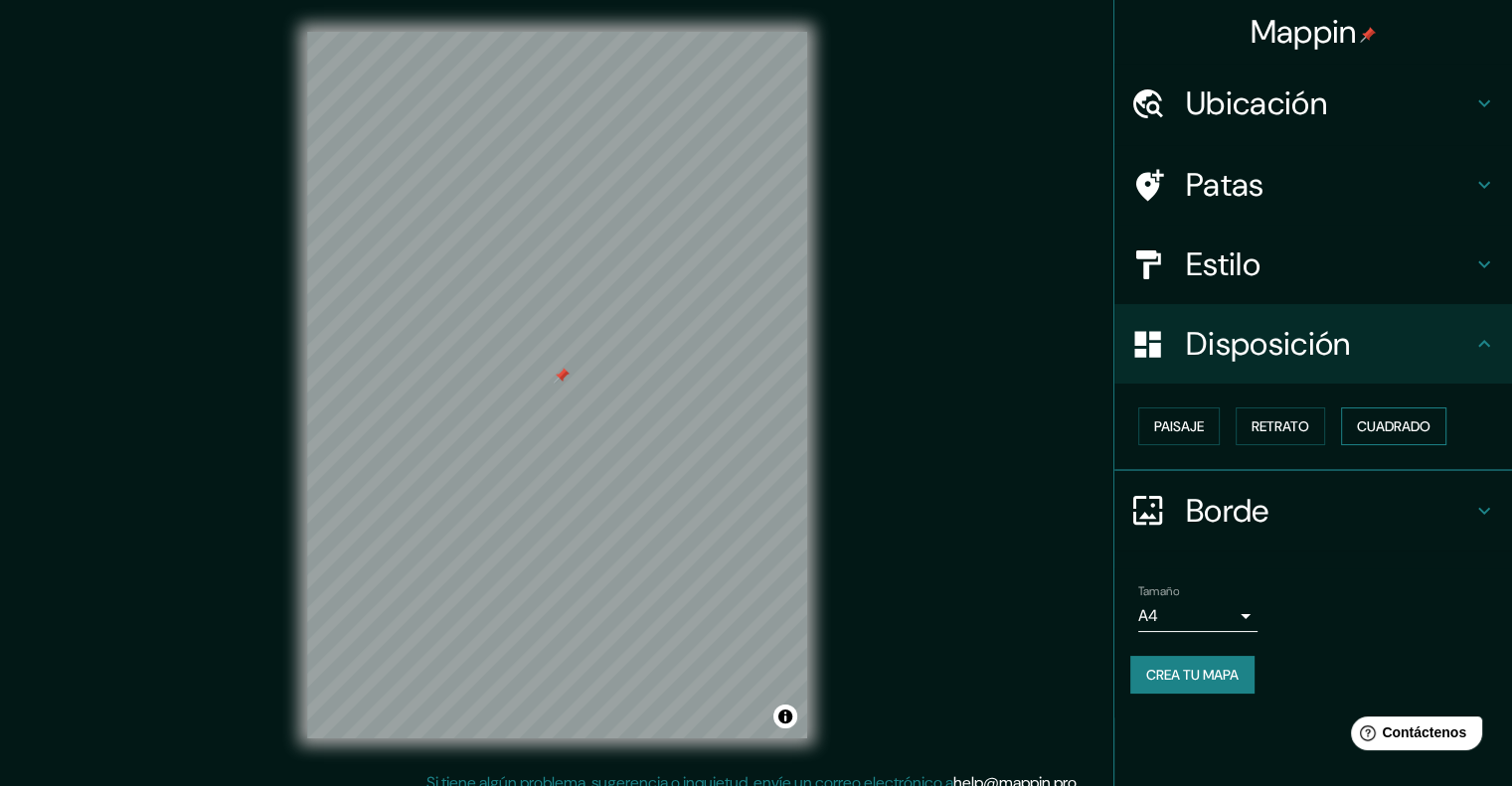 click on "Cuadrado" at bounding box center [1394, 426] 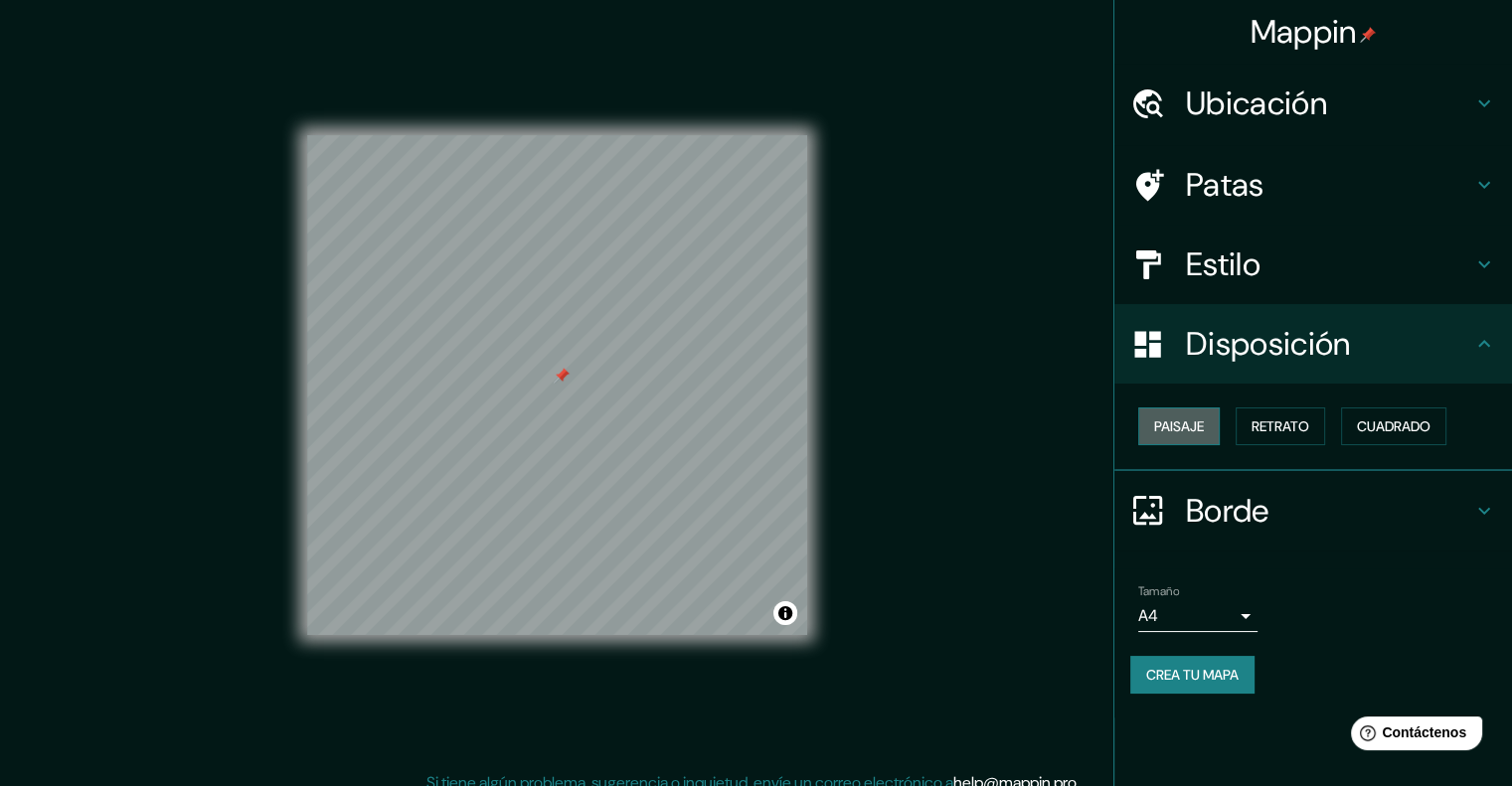 click on "Paisaje" at bounding box center [1179, 426] 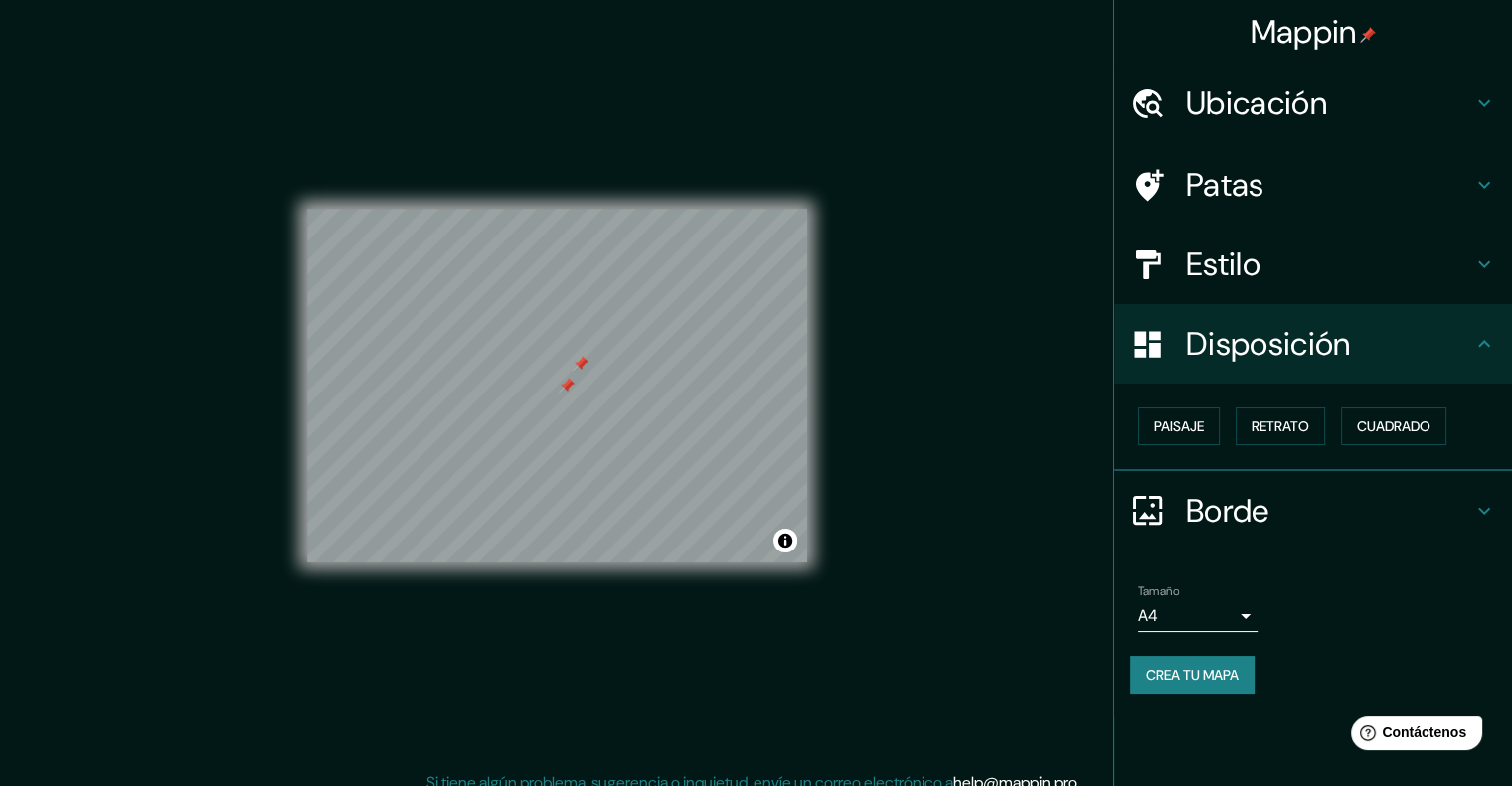 click at bounding box center (581, 364) 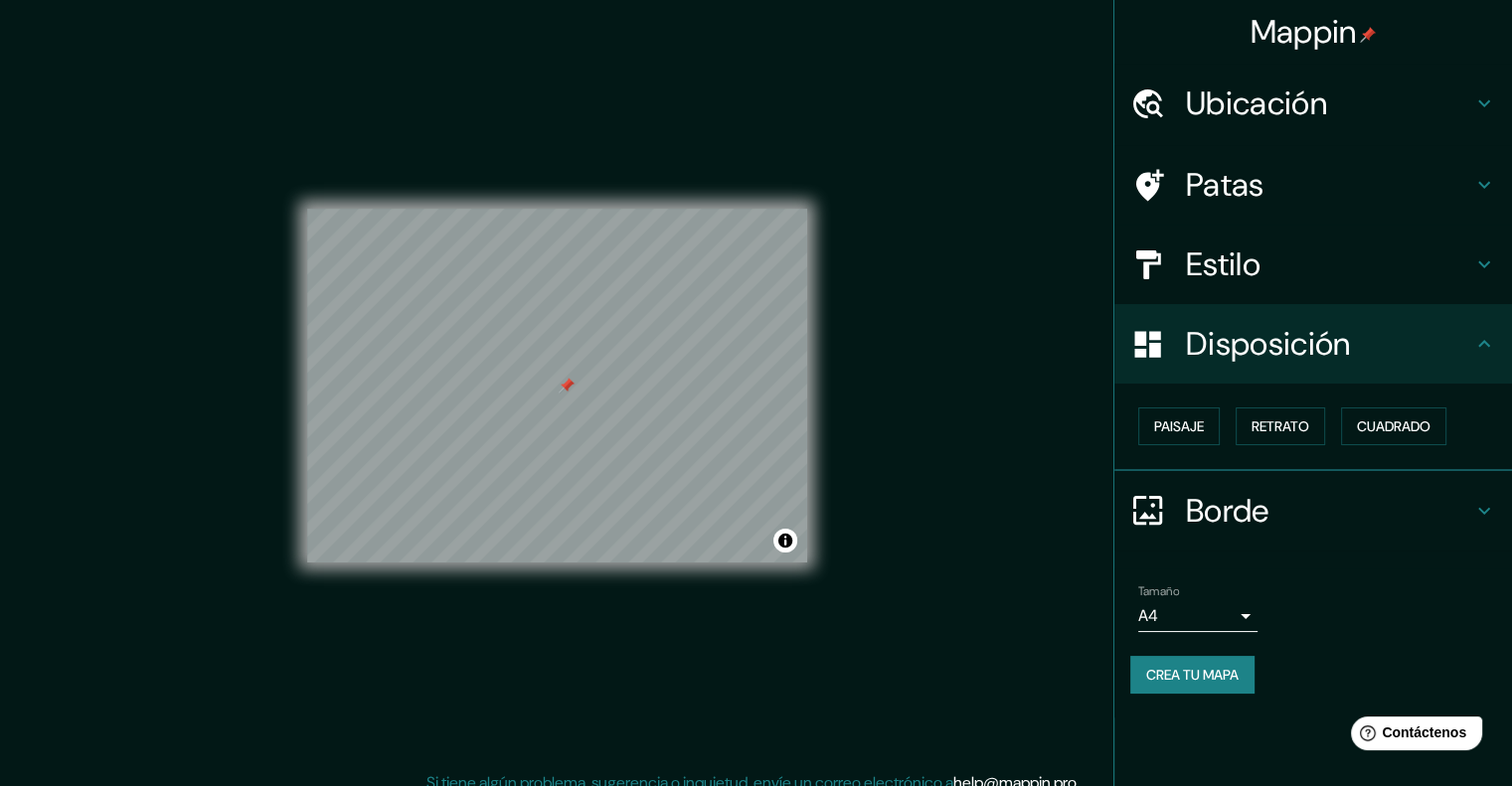 click on "Crea tu mapa" at bounding box center (1192, 675) 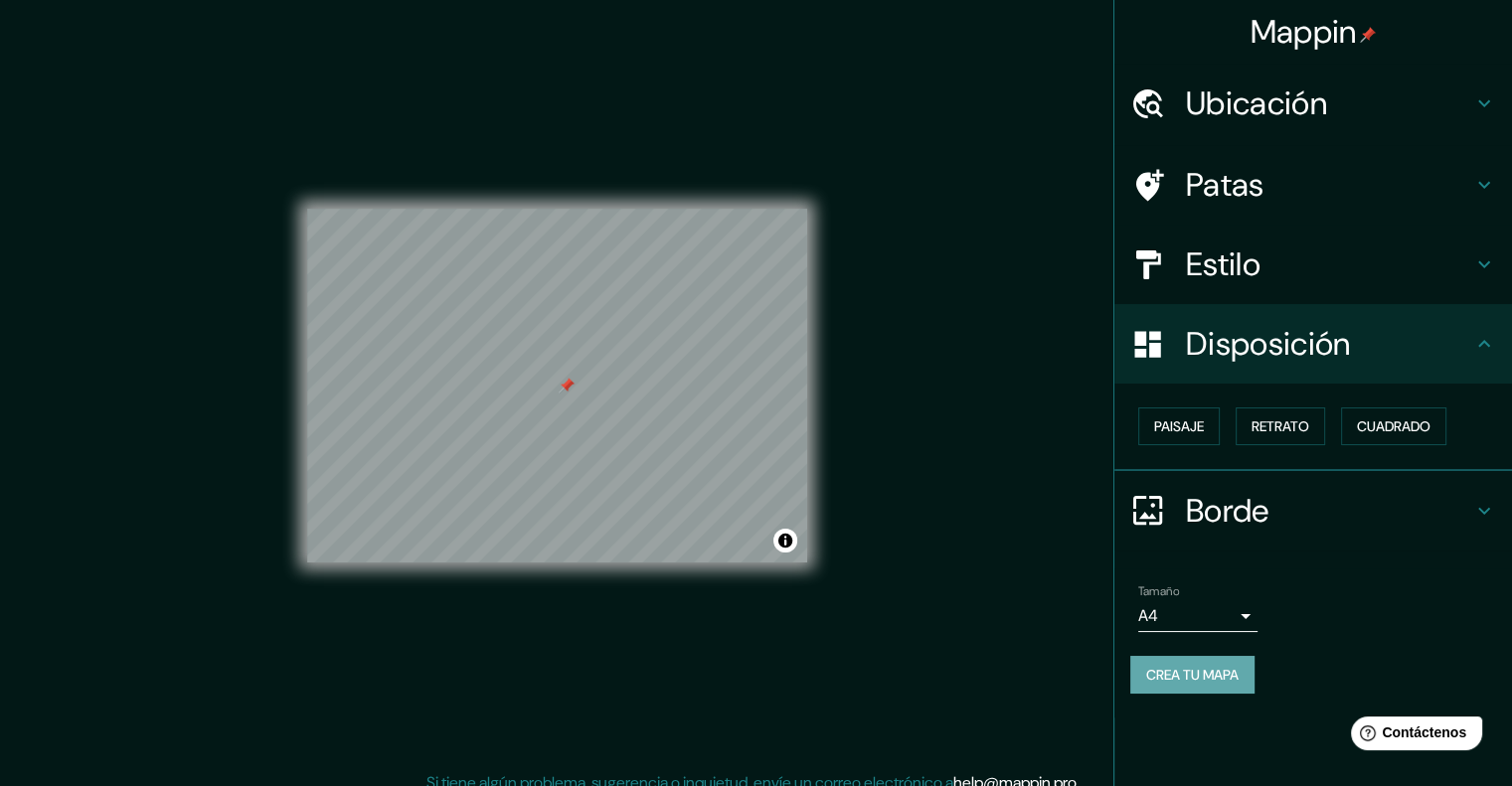 click on "Crea tu mapa" at bounding box center (1192, 675) 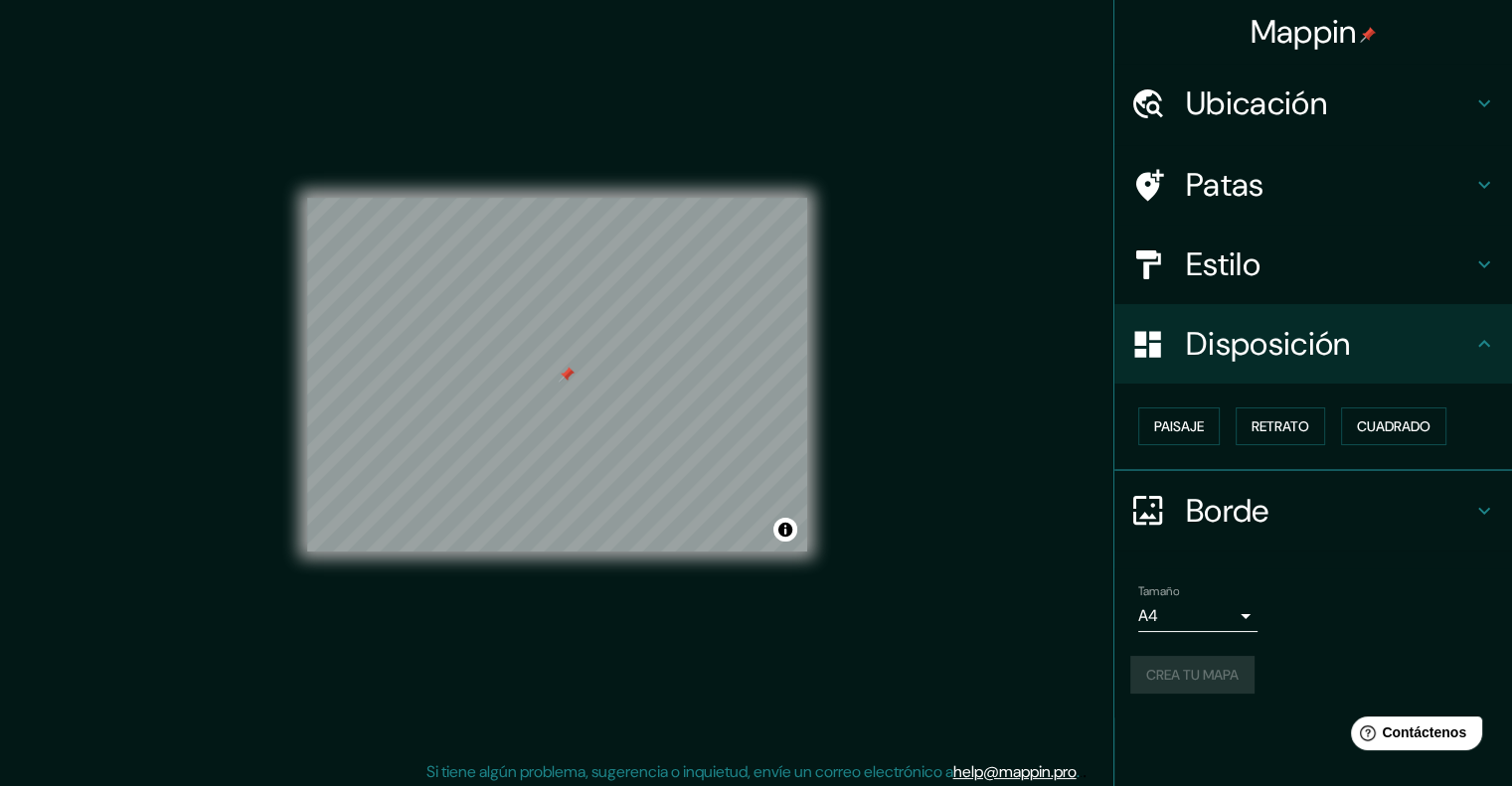 scroll, scrollTop: 16, scrollLeft: 0, axis: vertical 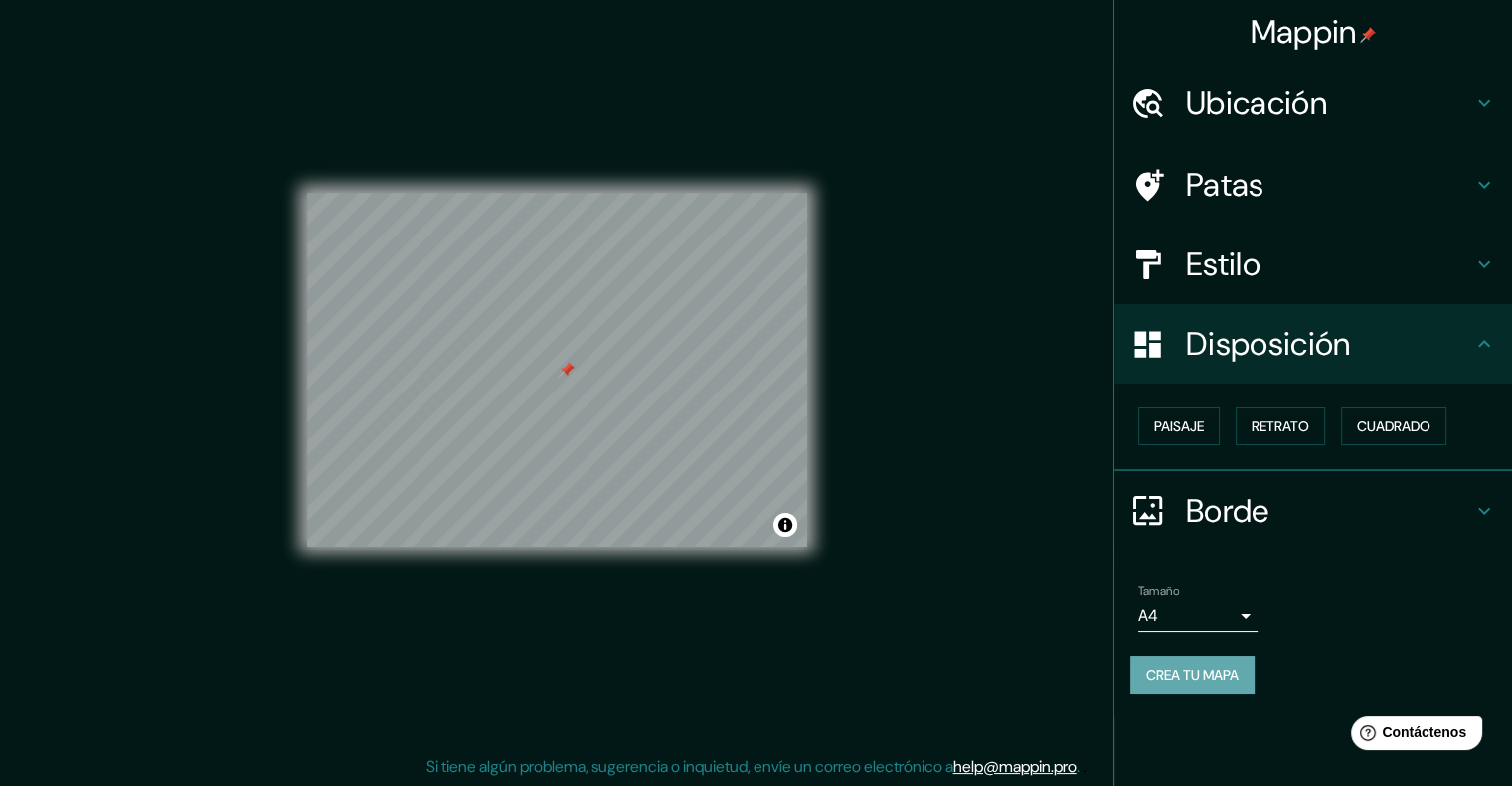 click on "Crea tu mapa" at bounding box center [1192, 675] 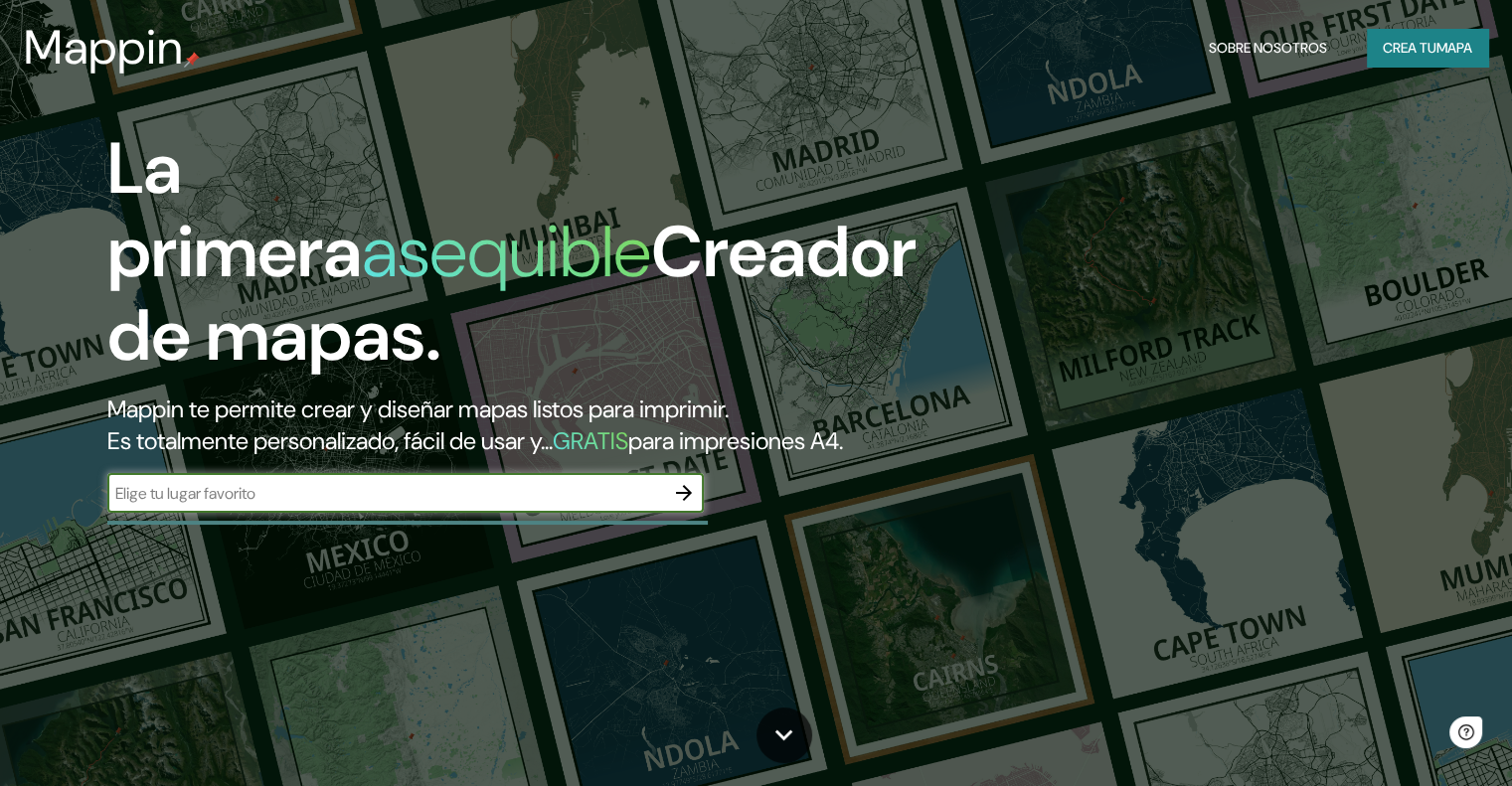 scroll, scrollTop: 0, scrollLeft: 0, axis: both 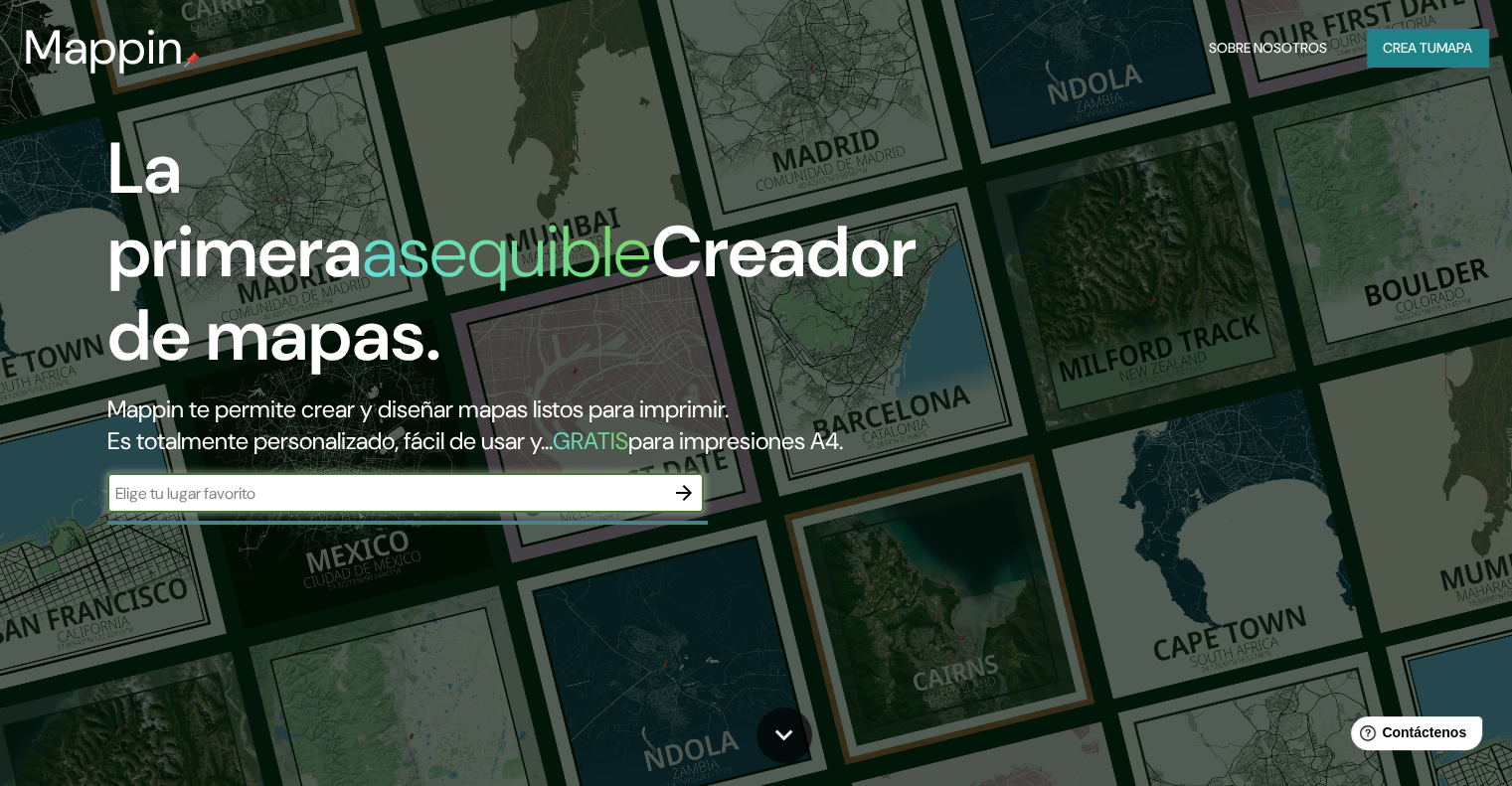 click at bounding box center (386, 493) 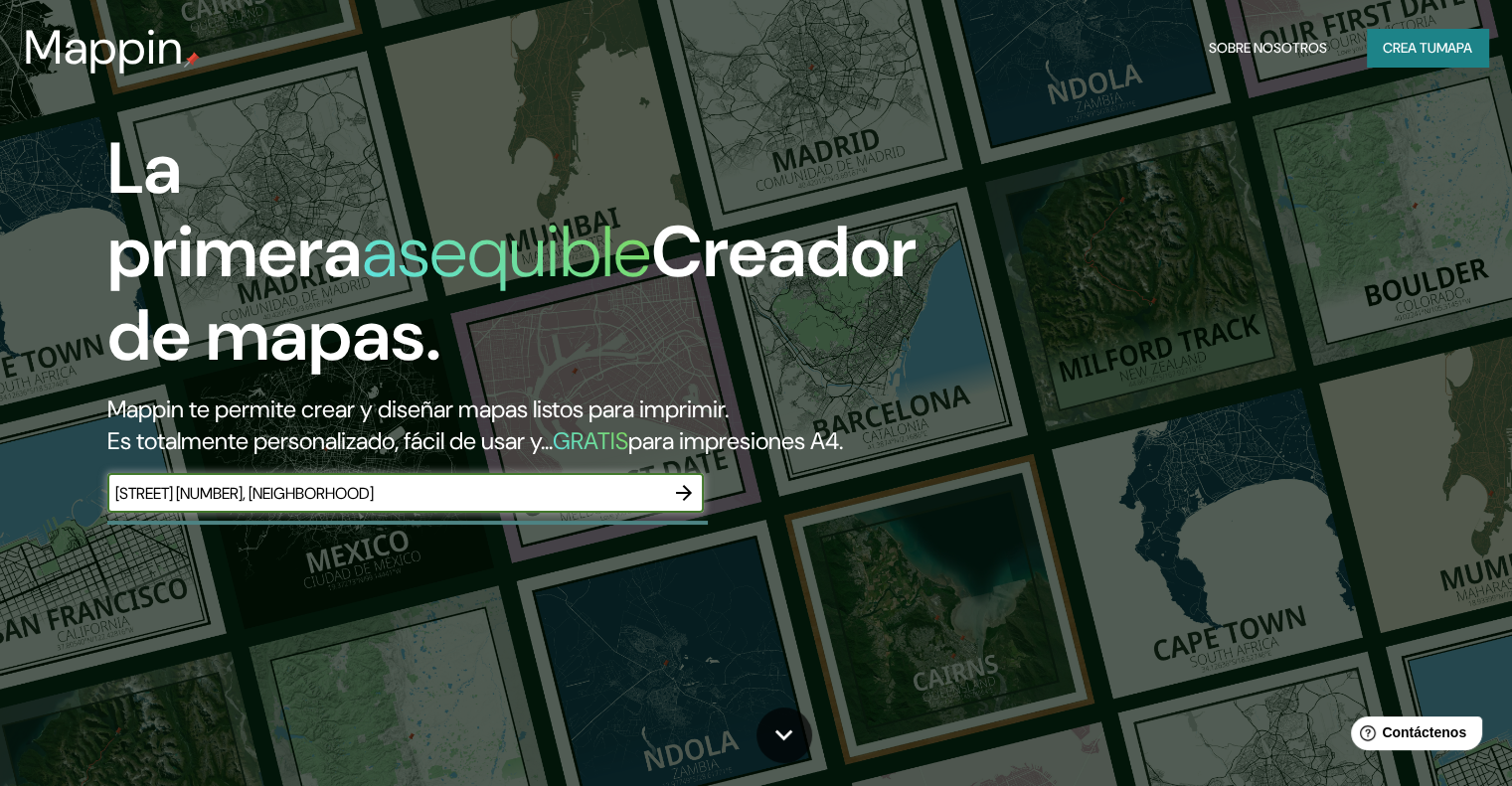 type on "[STREET] [NUMBER], [NEIGHBORHOOD]" 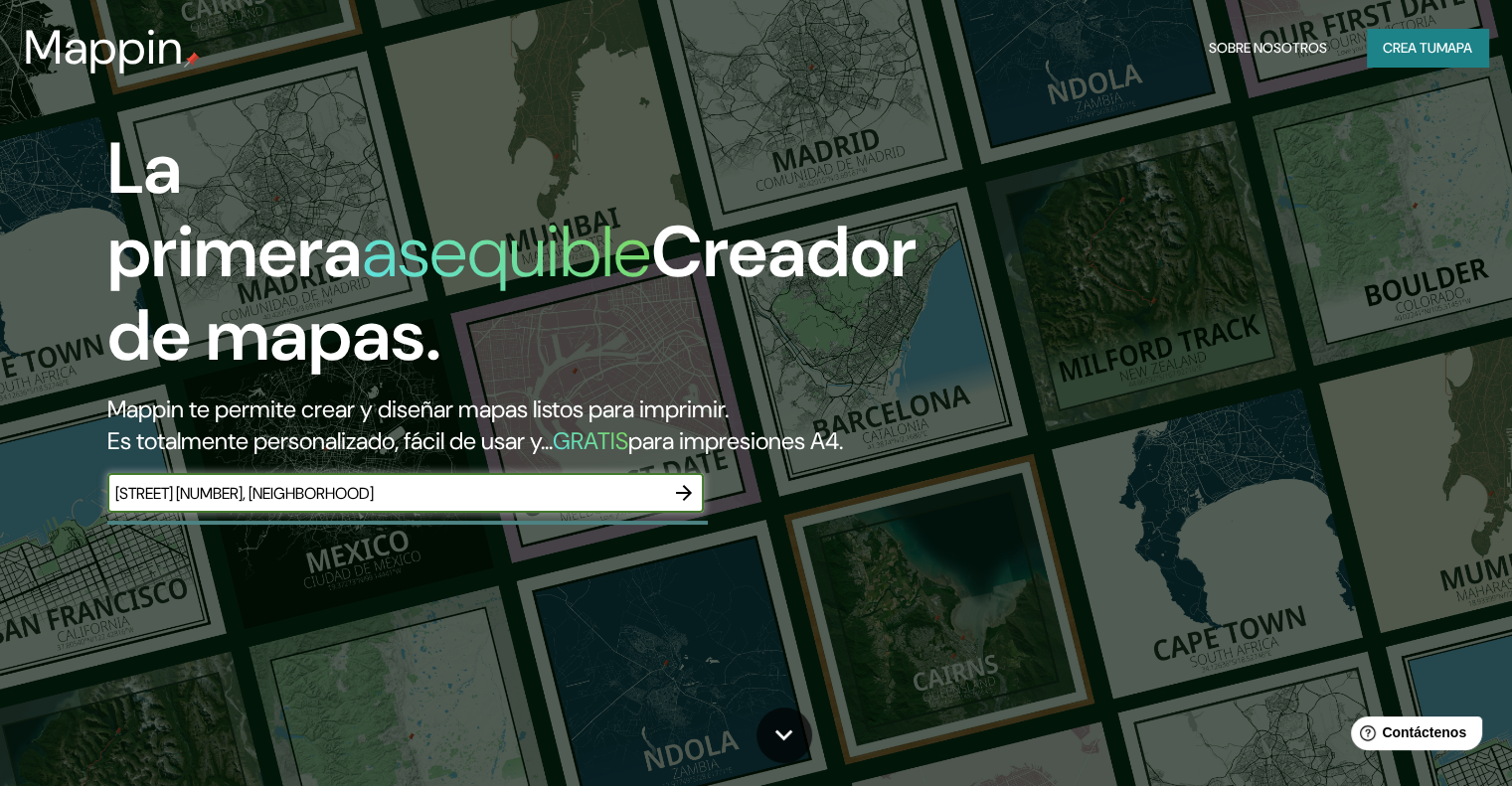click 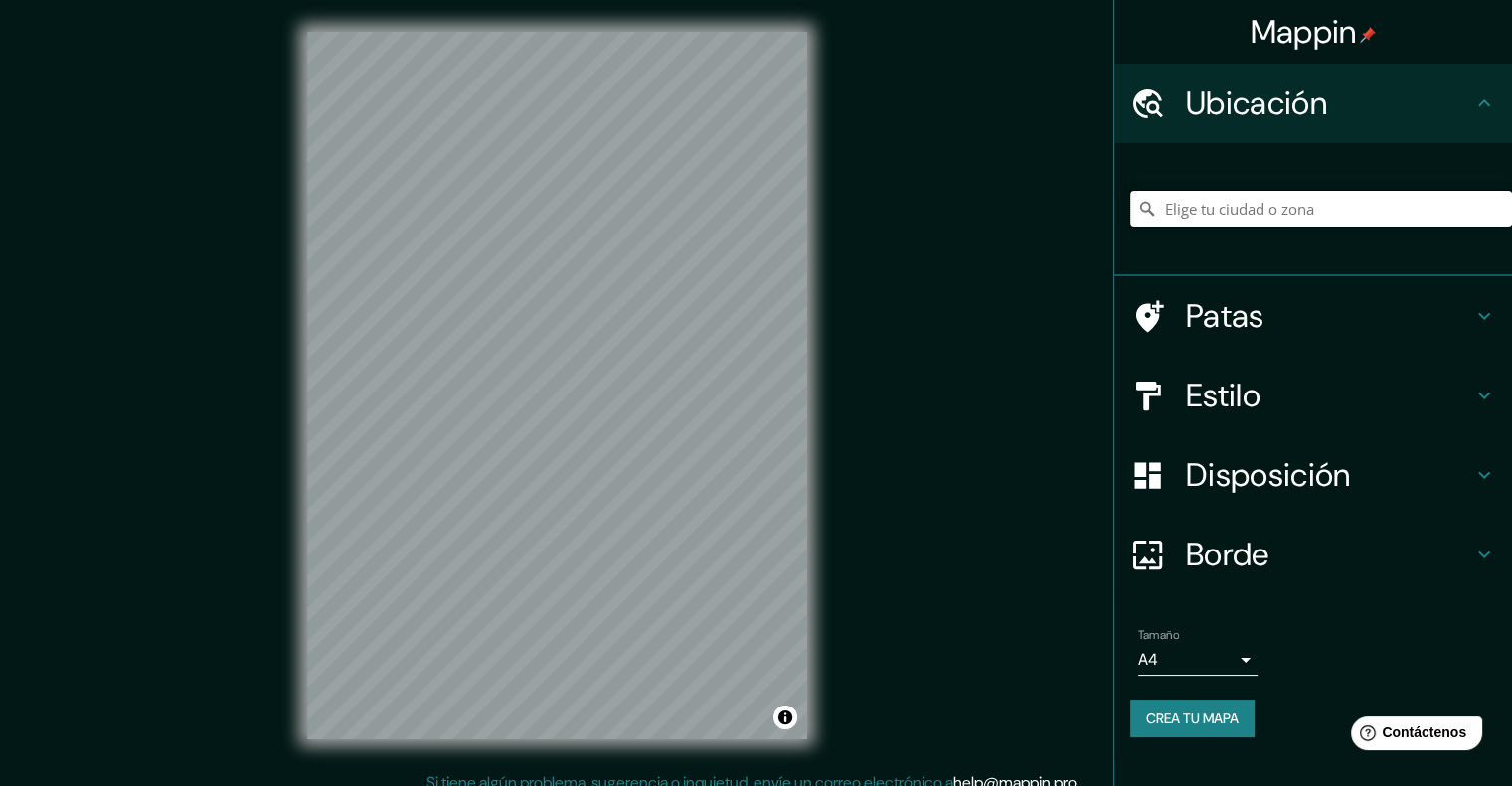 click at bounding box center (1321, 209) 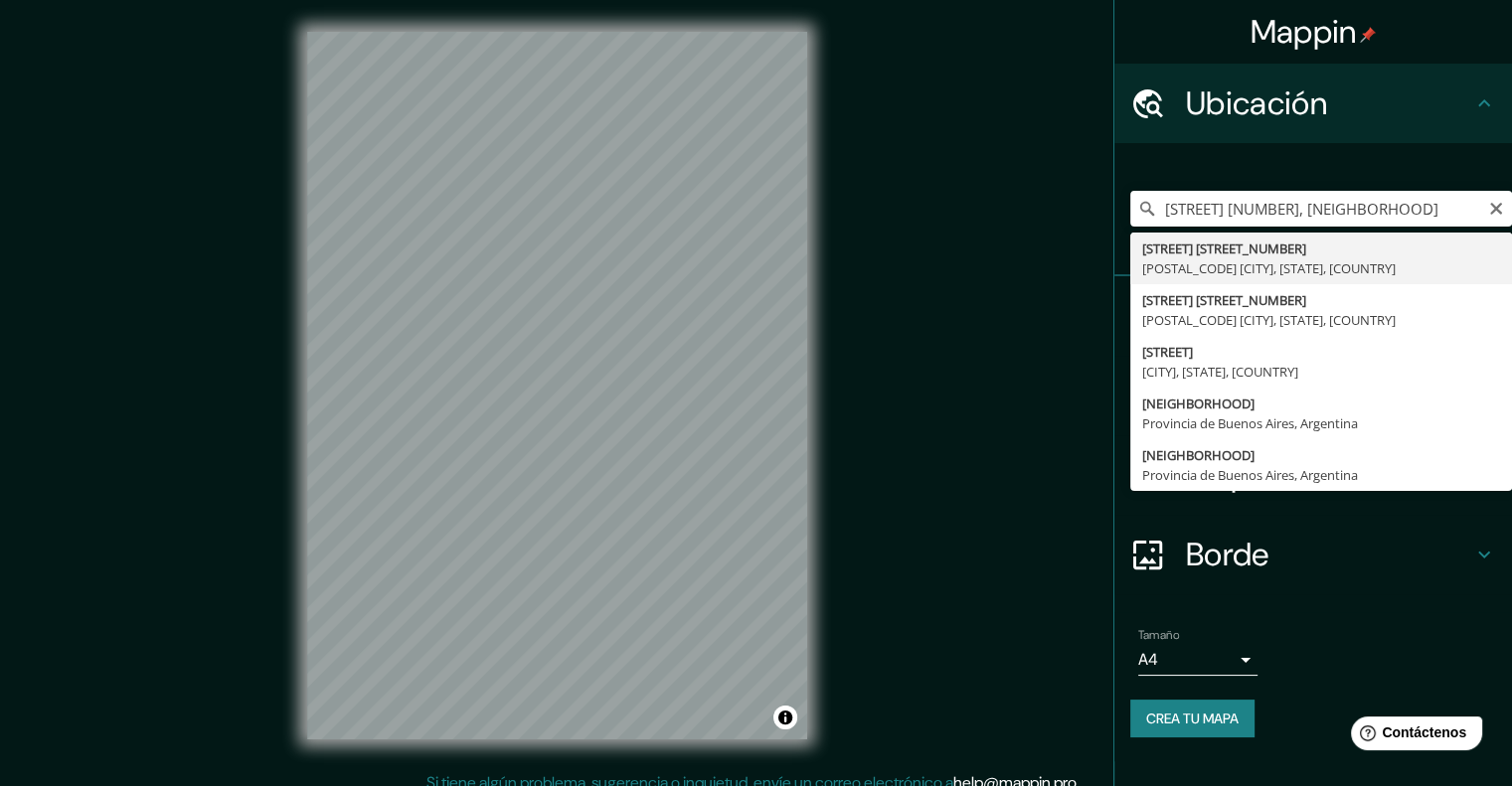 type on "Calle [STREET_NAME] [NUMBER], [POSTAL_CODE] [CITY], [COUNTRY]" 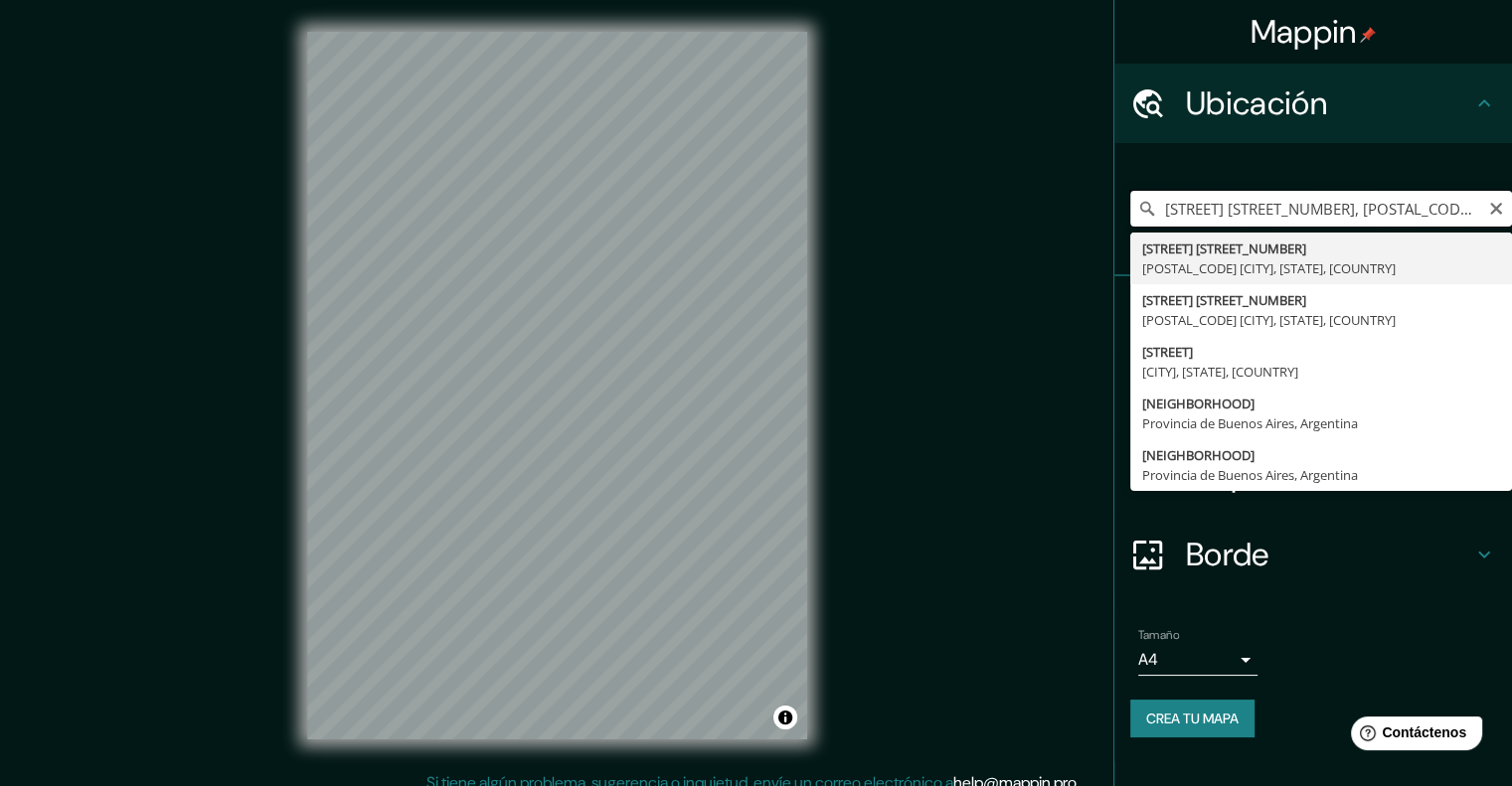 scroll, scrollTop: 0, scrollLeft: 0, axis: both 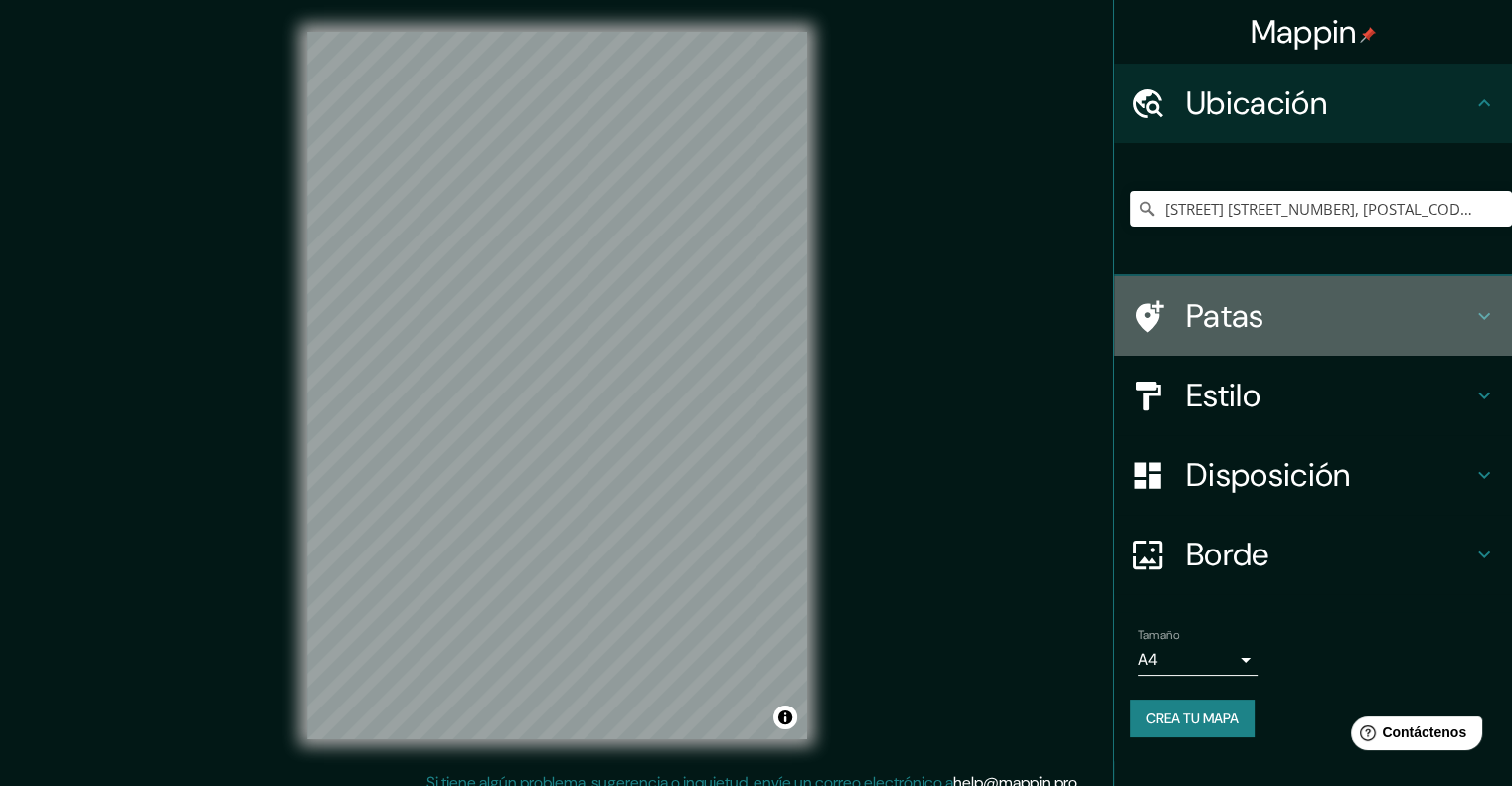 click on "Patas" at bounding box center [1329, 316] 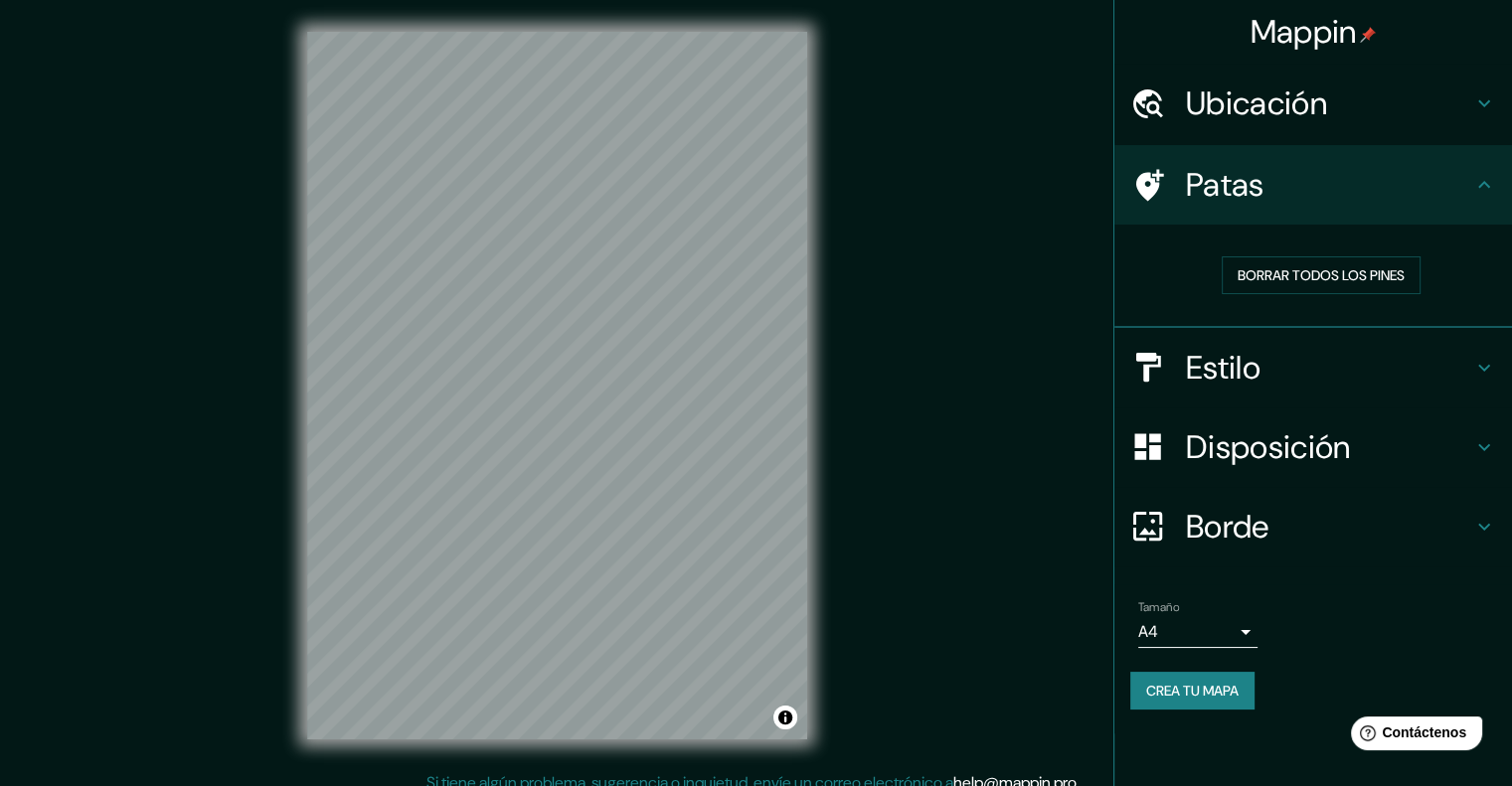 click on "Estilo" at bounding box center [1329, 368] 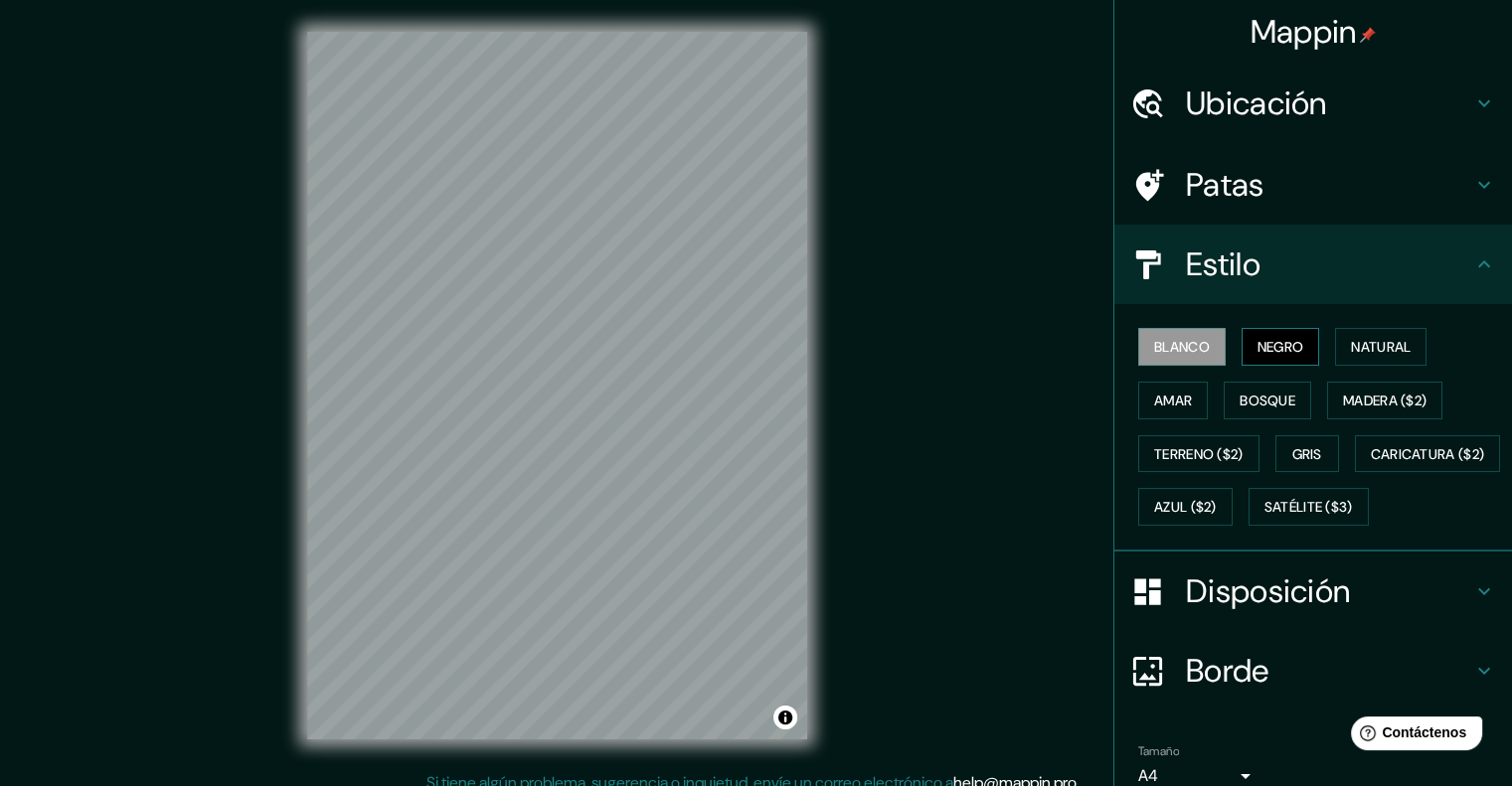click on "Negro" at bounding box center (1280, 347) 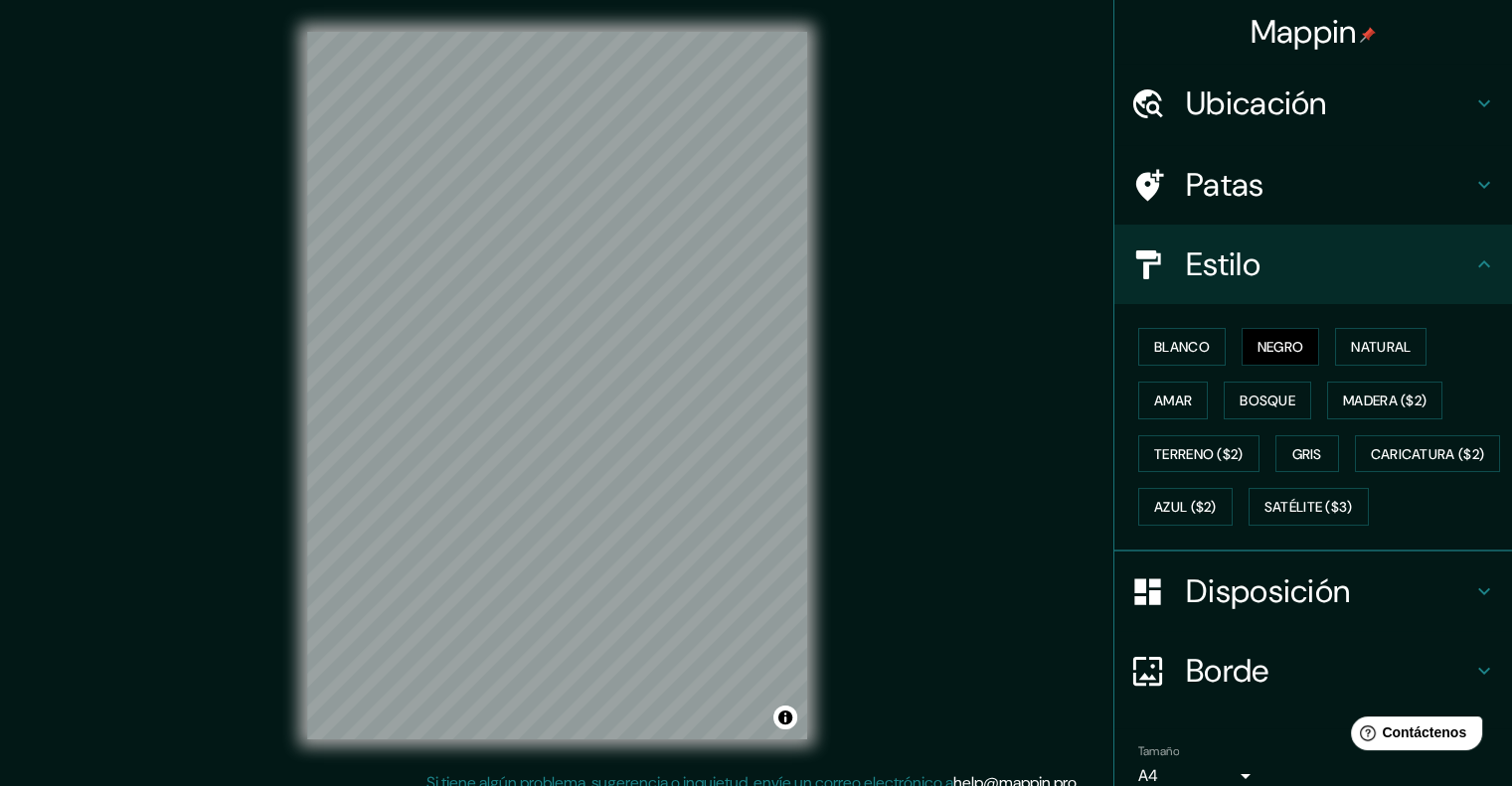click on "Patas" at bounding box center [1225, 185] 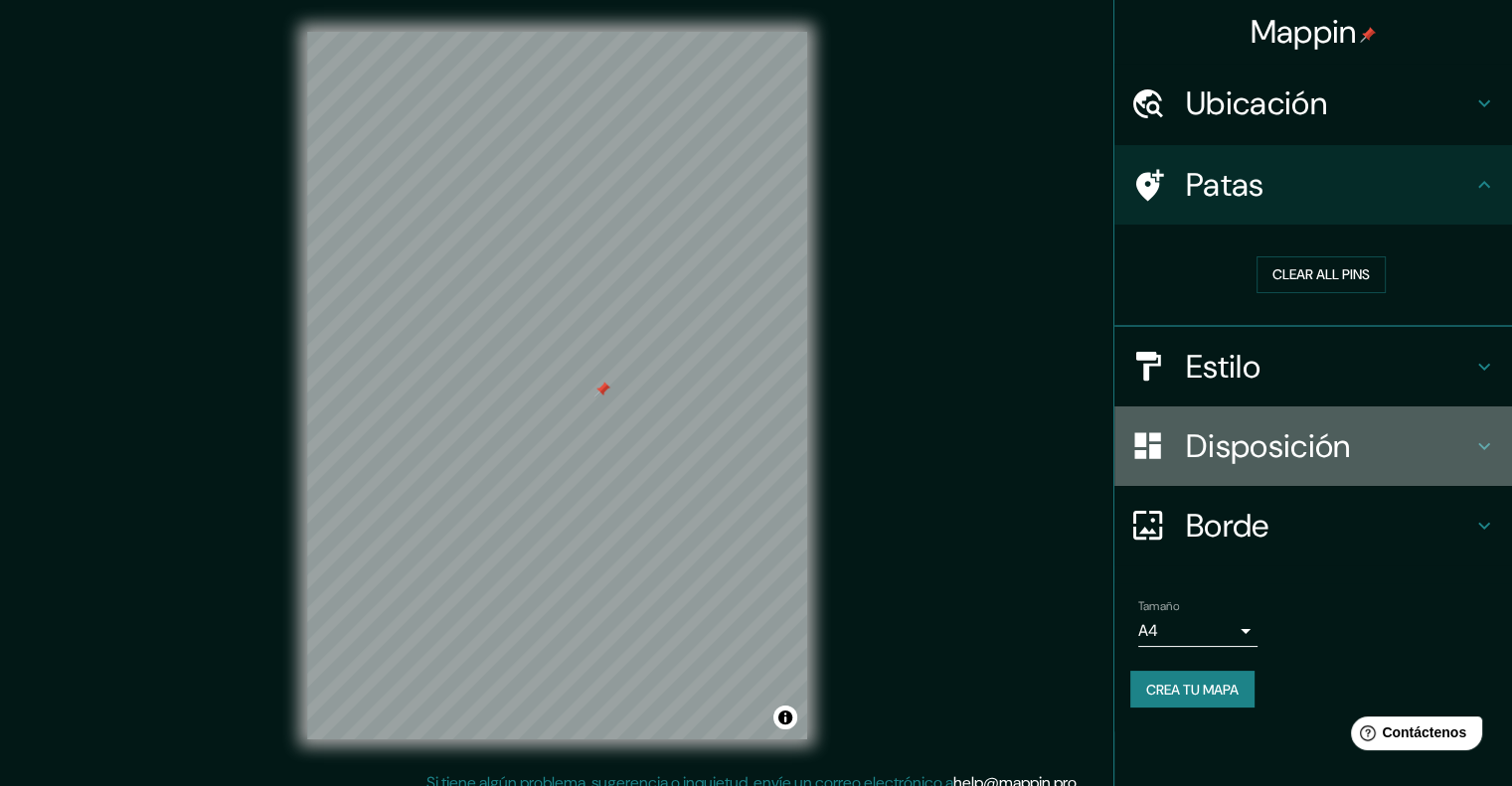 click on "Disposición" at bounding box center [1329, 446] 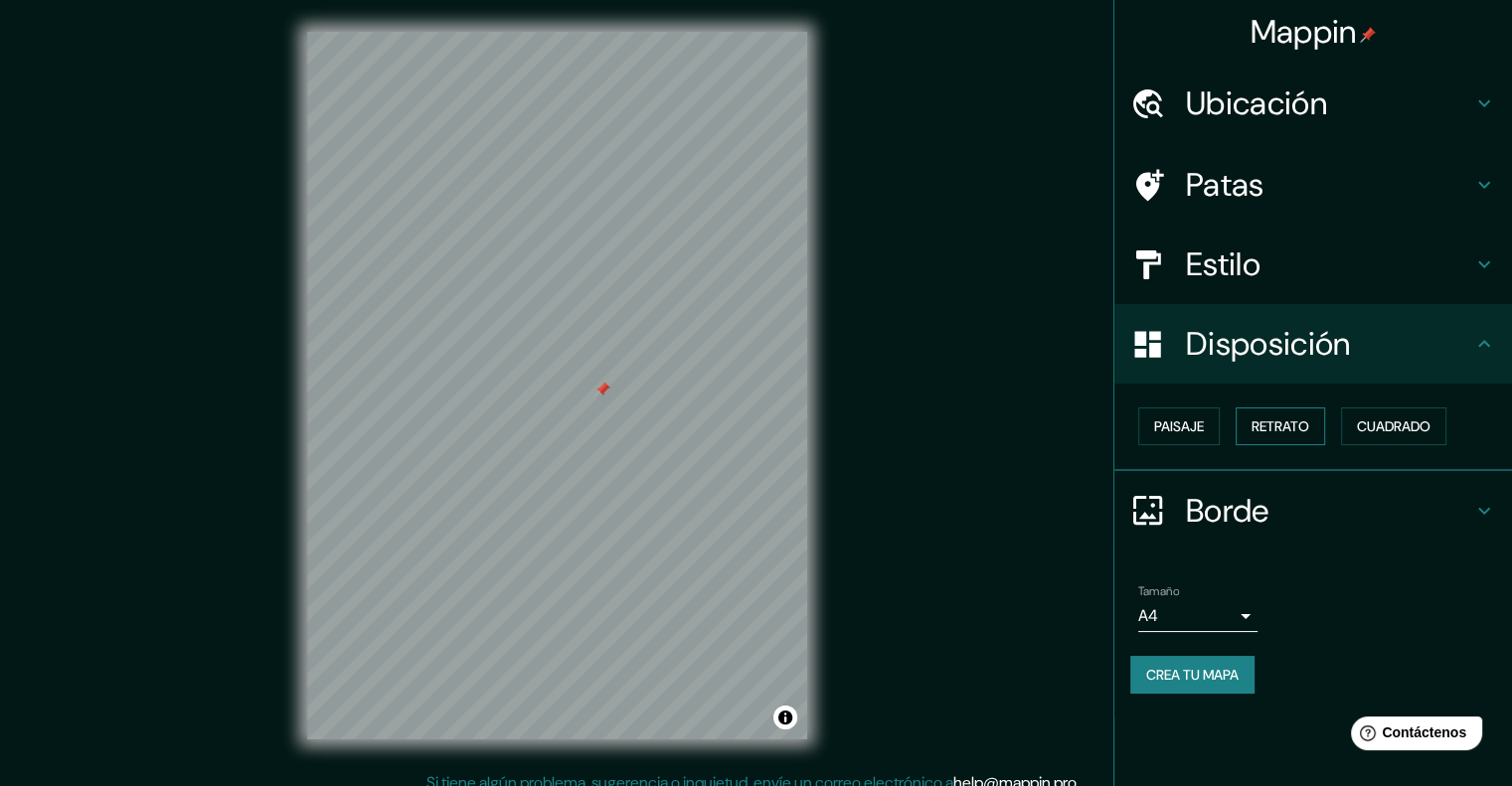click on "Retrato" at bounding box center (1280, 426) 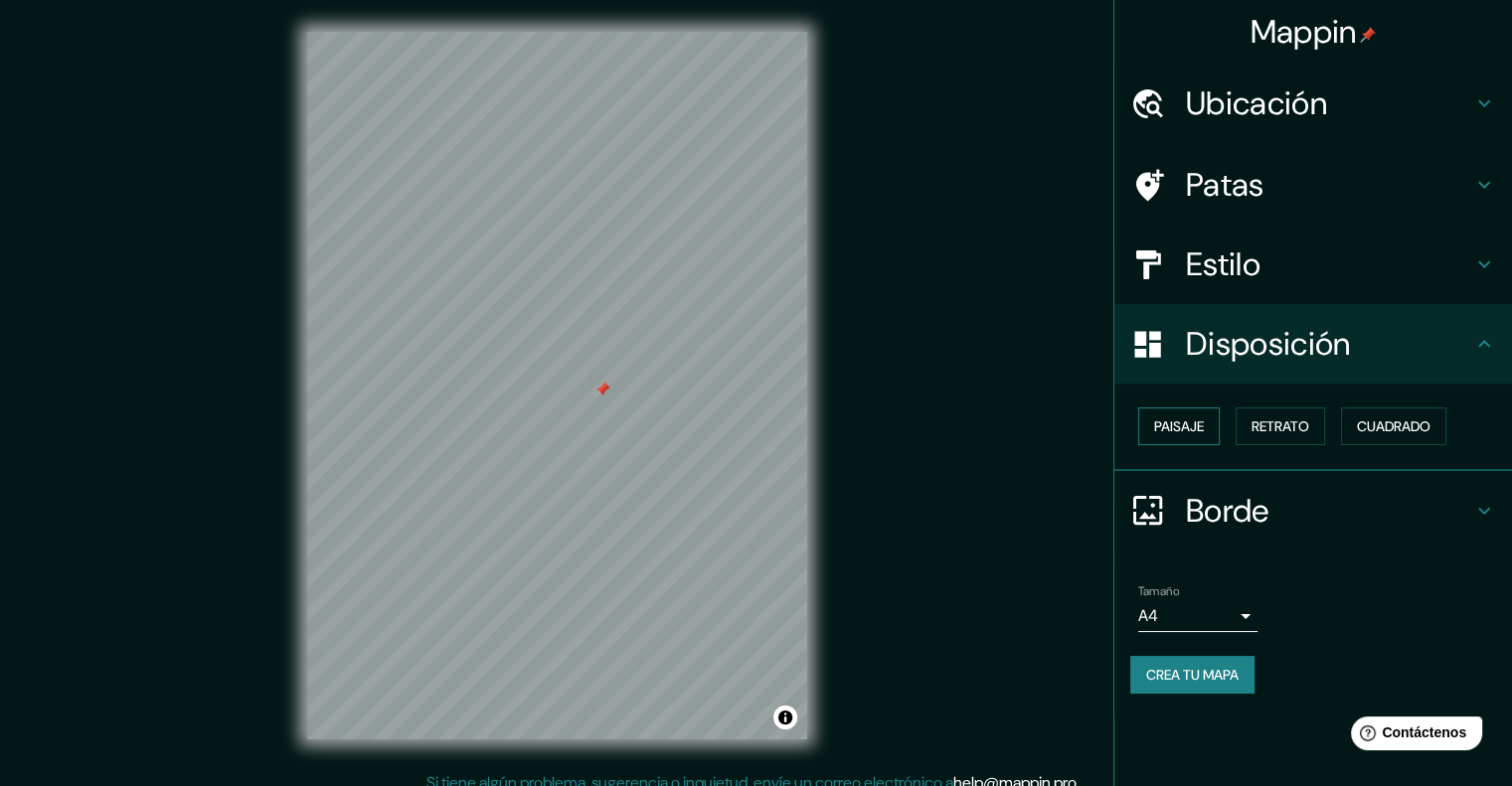 click on "Paisaje" at bounding box center [1179, 426] 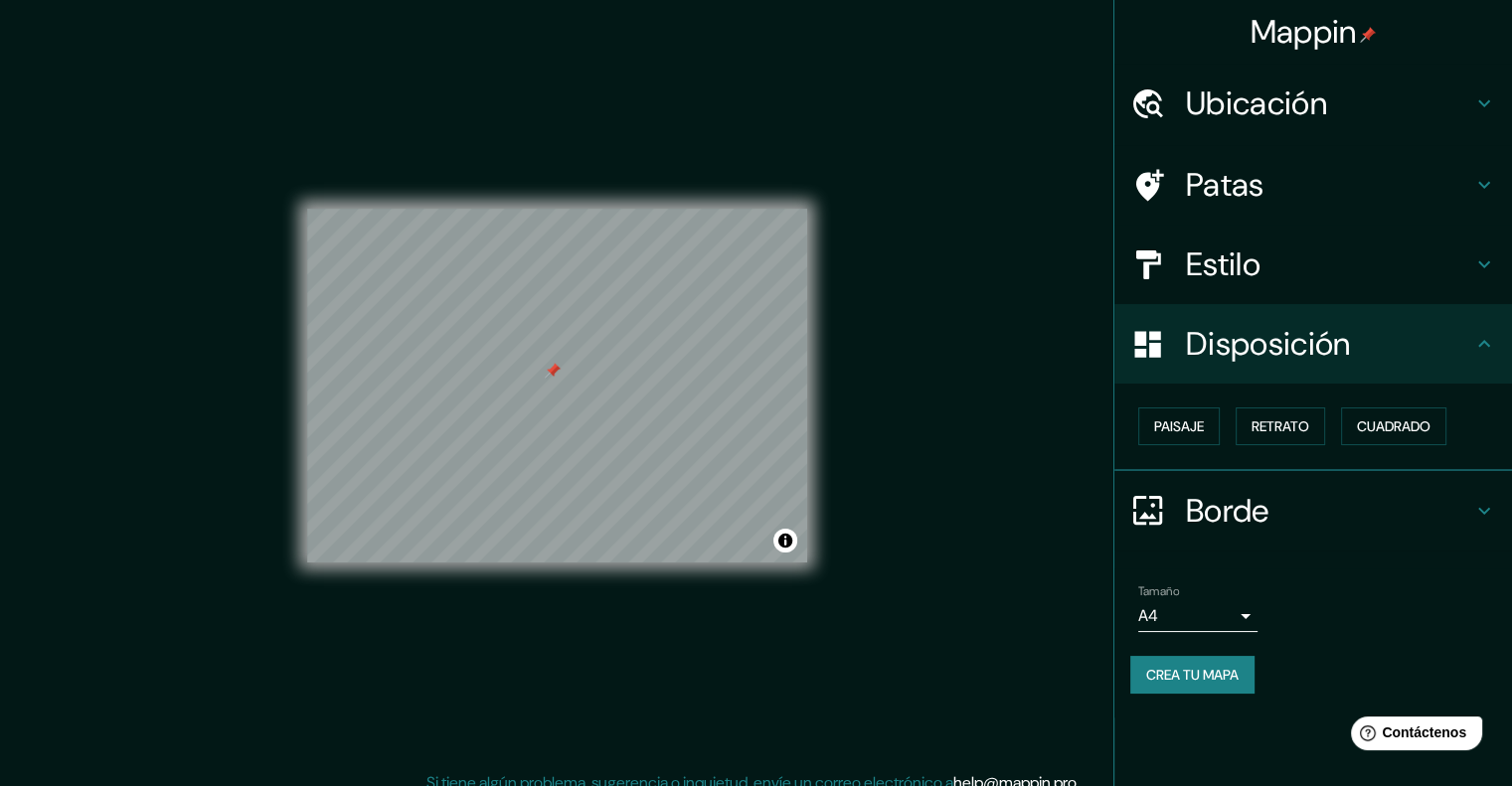 drag, startPoint x: 596, startPoint y: 389, endPoint x: 550, endPoint y: 370, distance: 49.769469 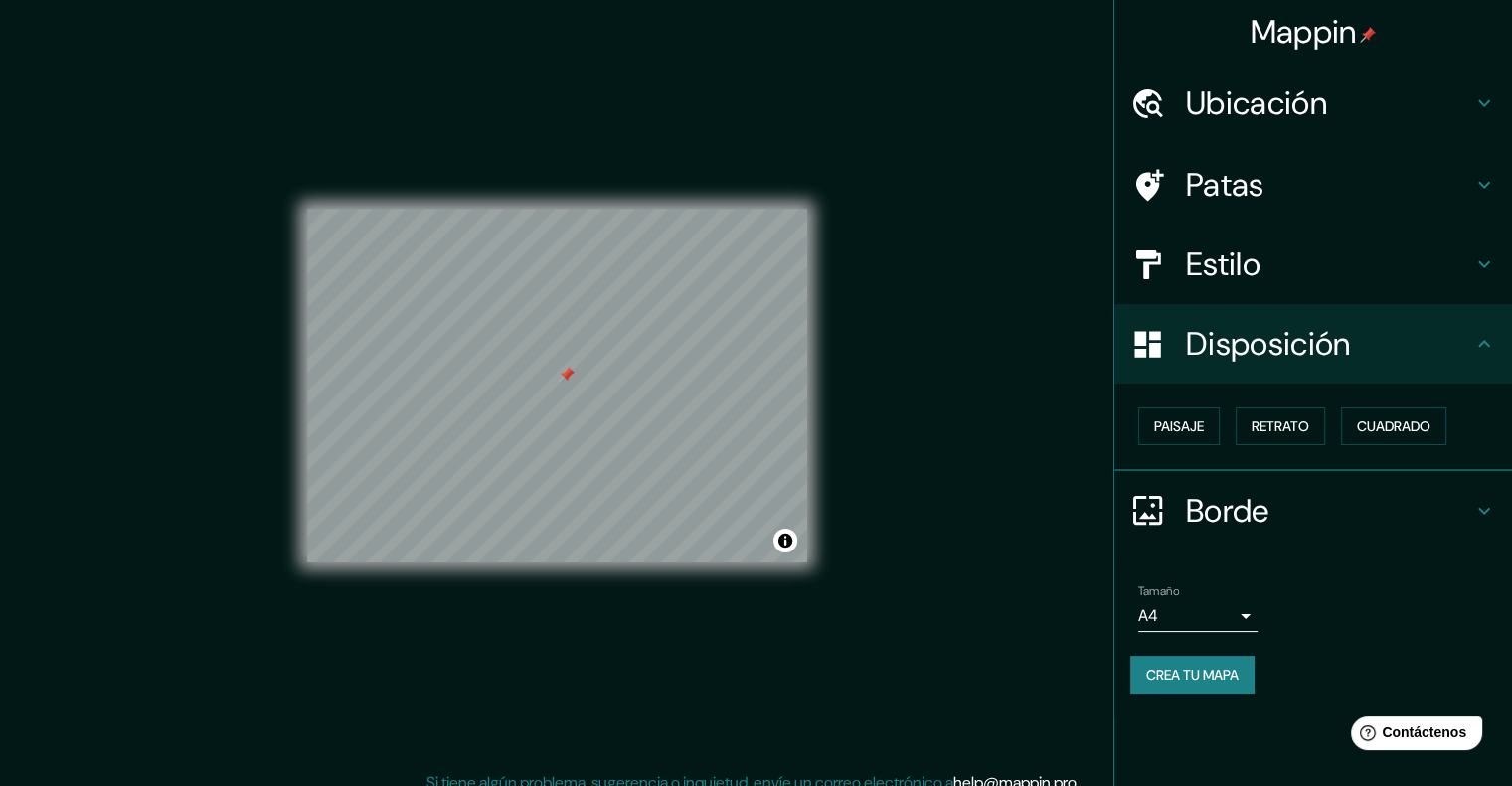 click on "Crea tu mapa" at bounding box center [1192, 675] 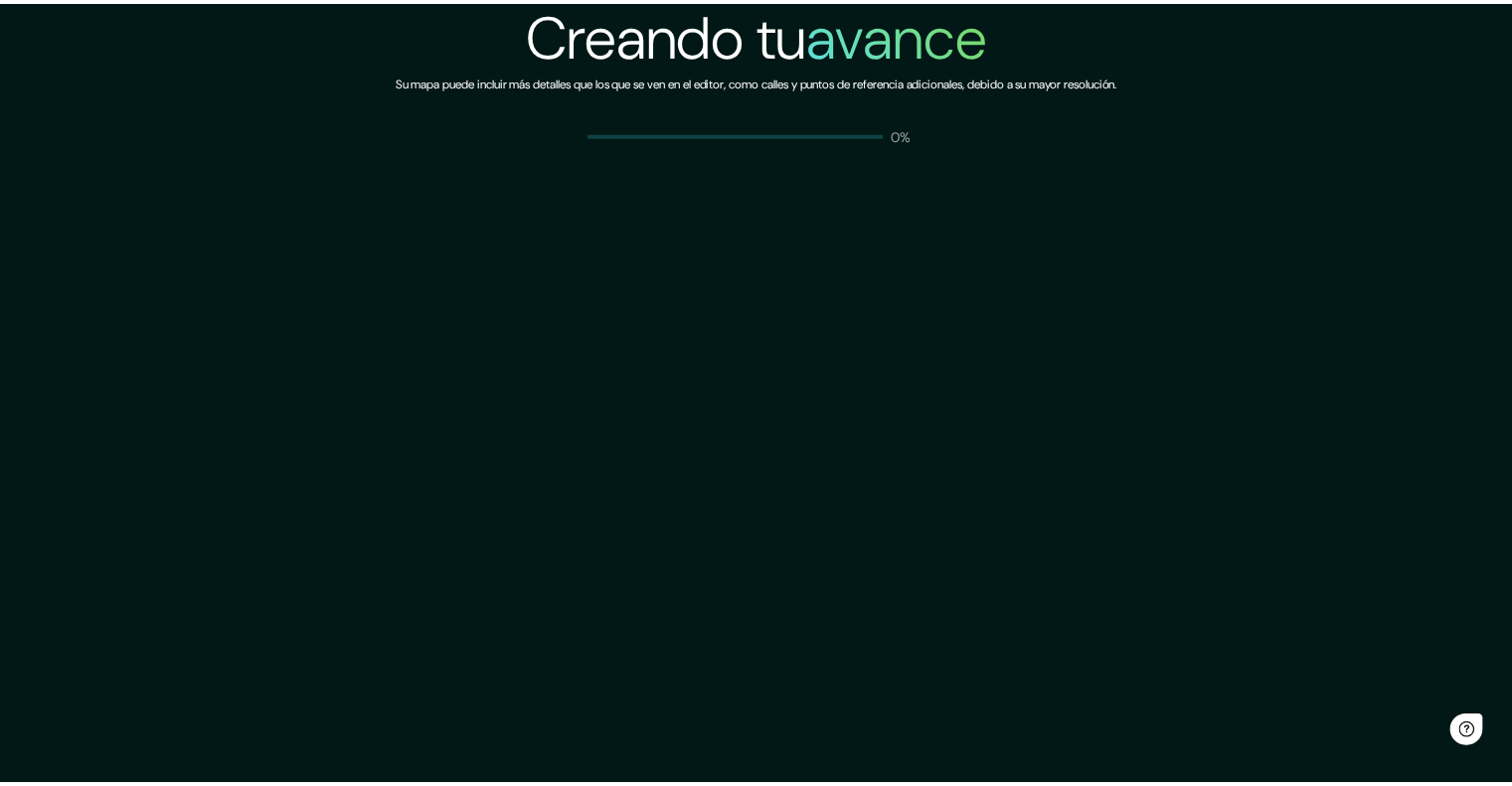 scroll, scrollTop: 0, scrollLeft: 0, axis: both 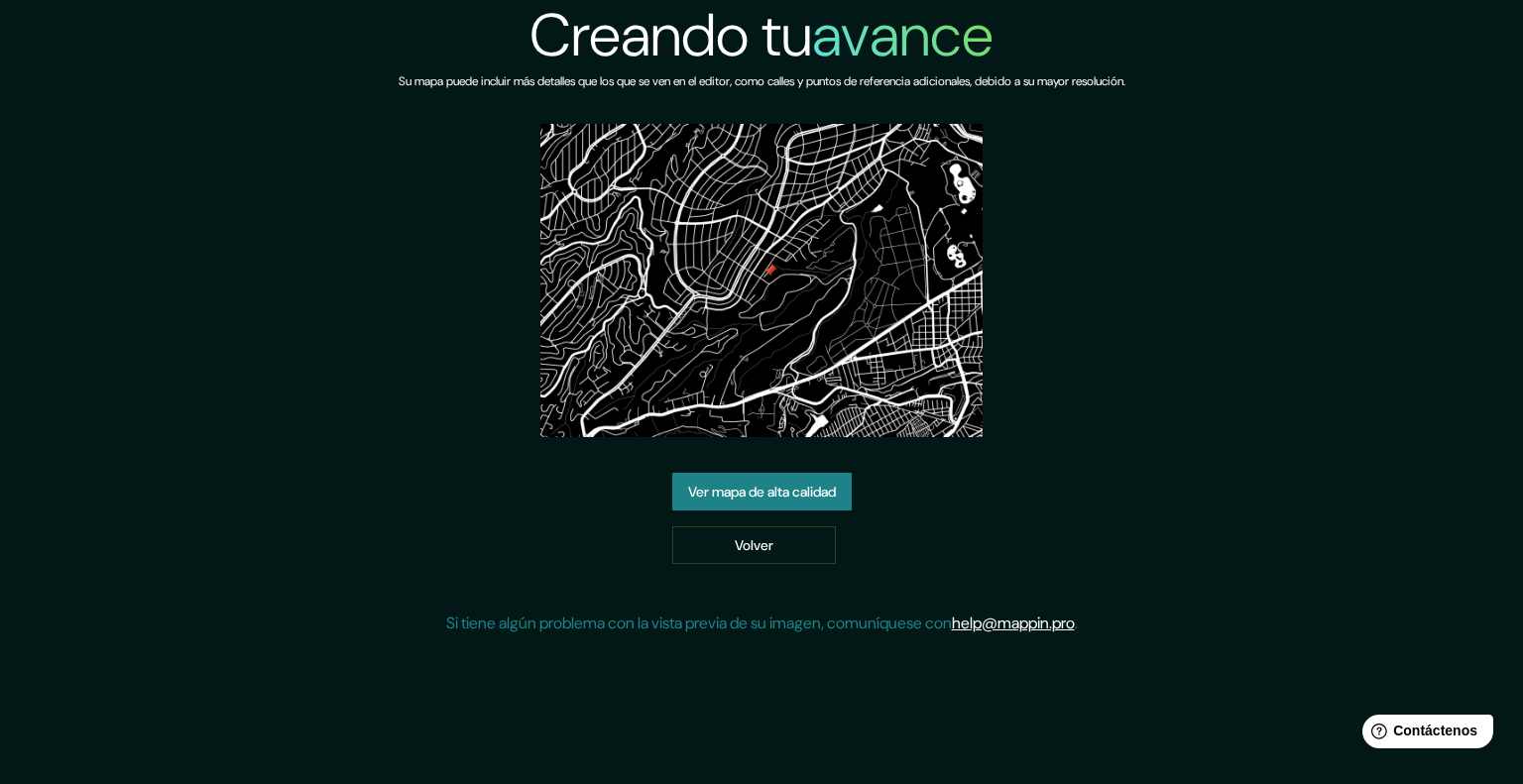 click on "Ver mapa de alta calidad" at bounding box center [762, 493] 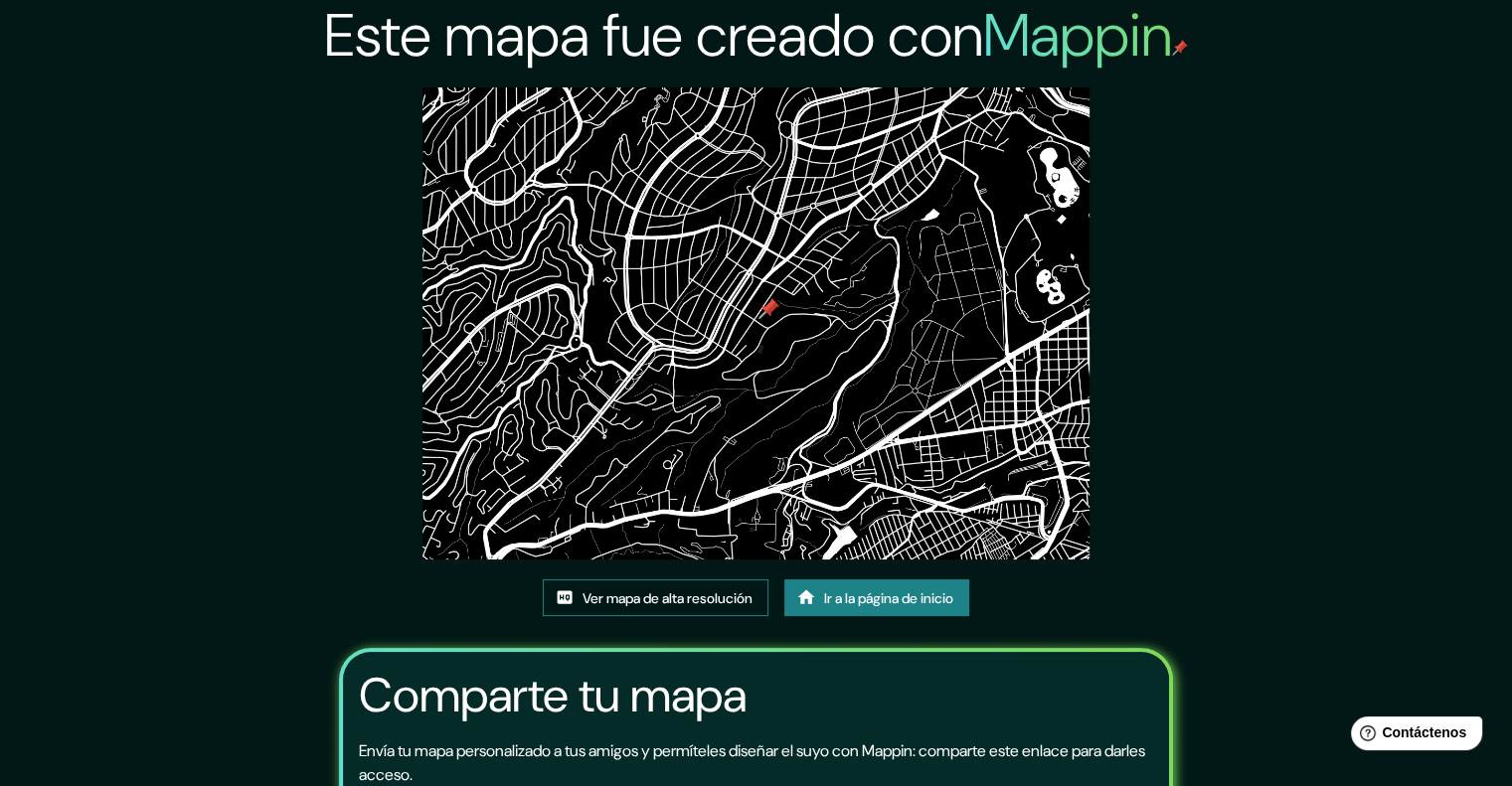 click on "Ver mapa de alta resolución" at bounding box center (667, 598) 